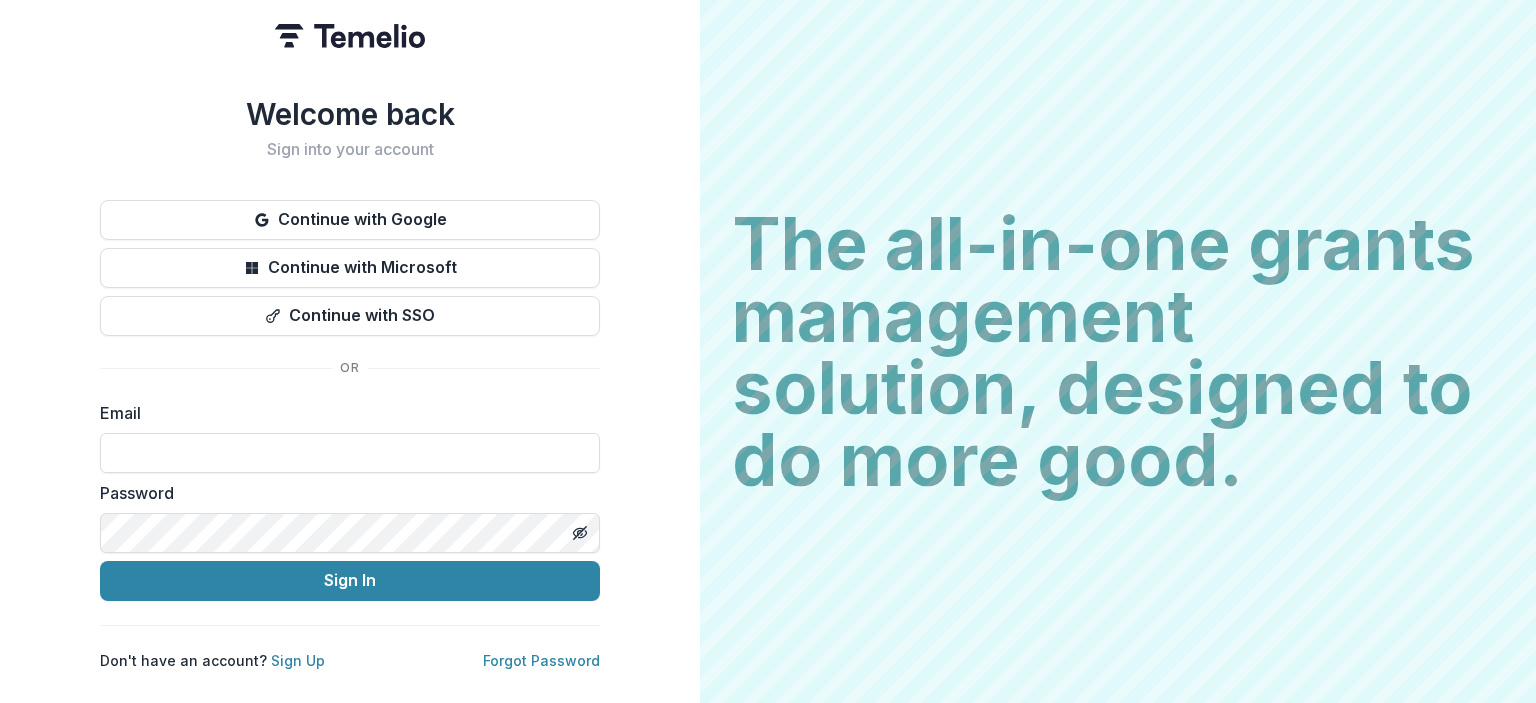 scroll, scrollTop: 0, scrollLeft: 0, axis: both 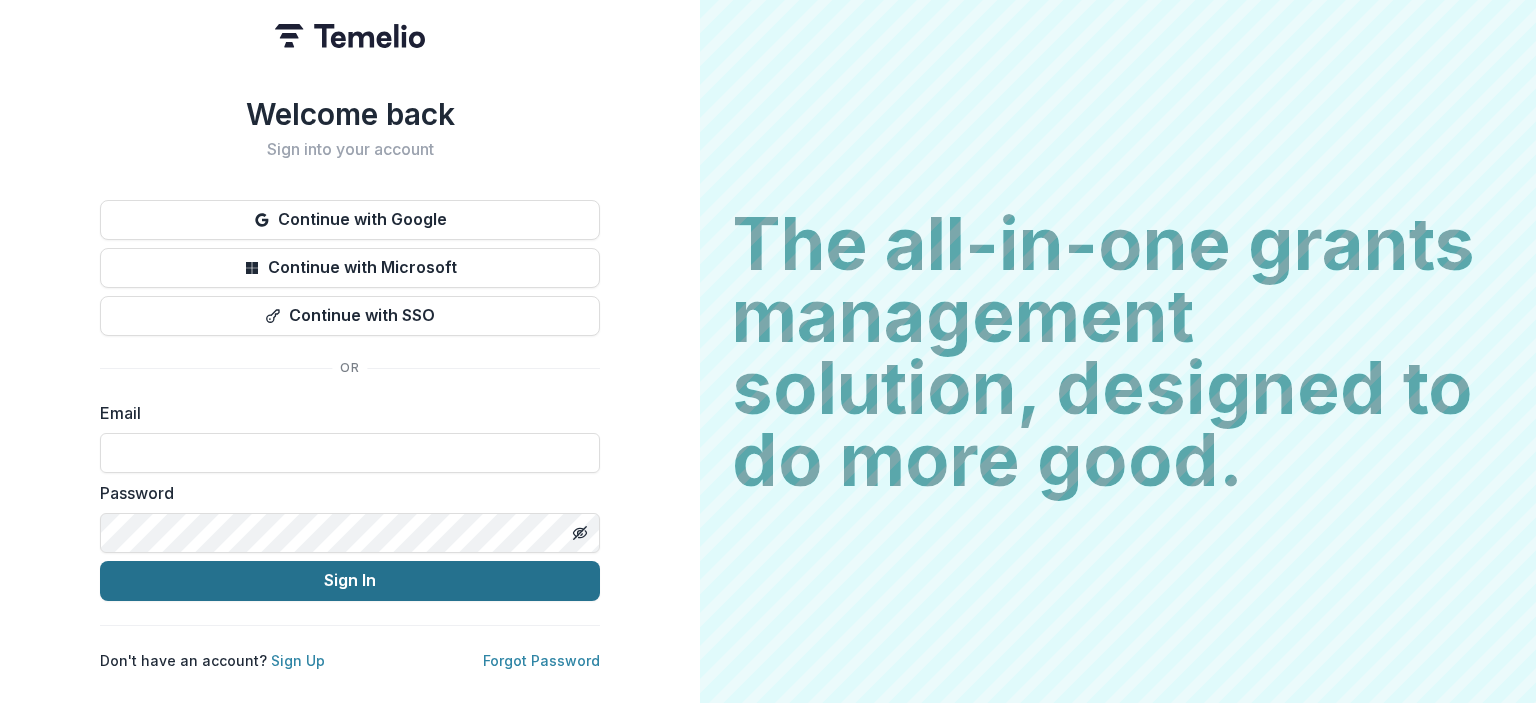 type on "**********" 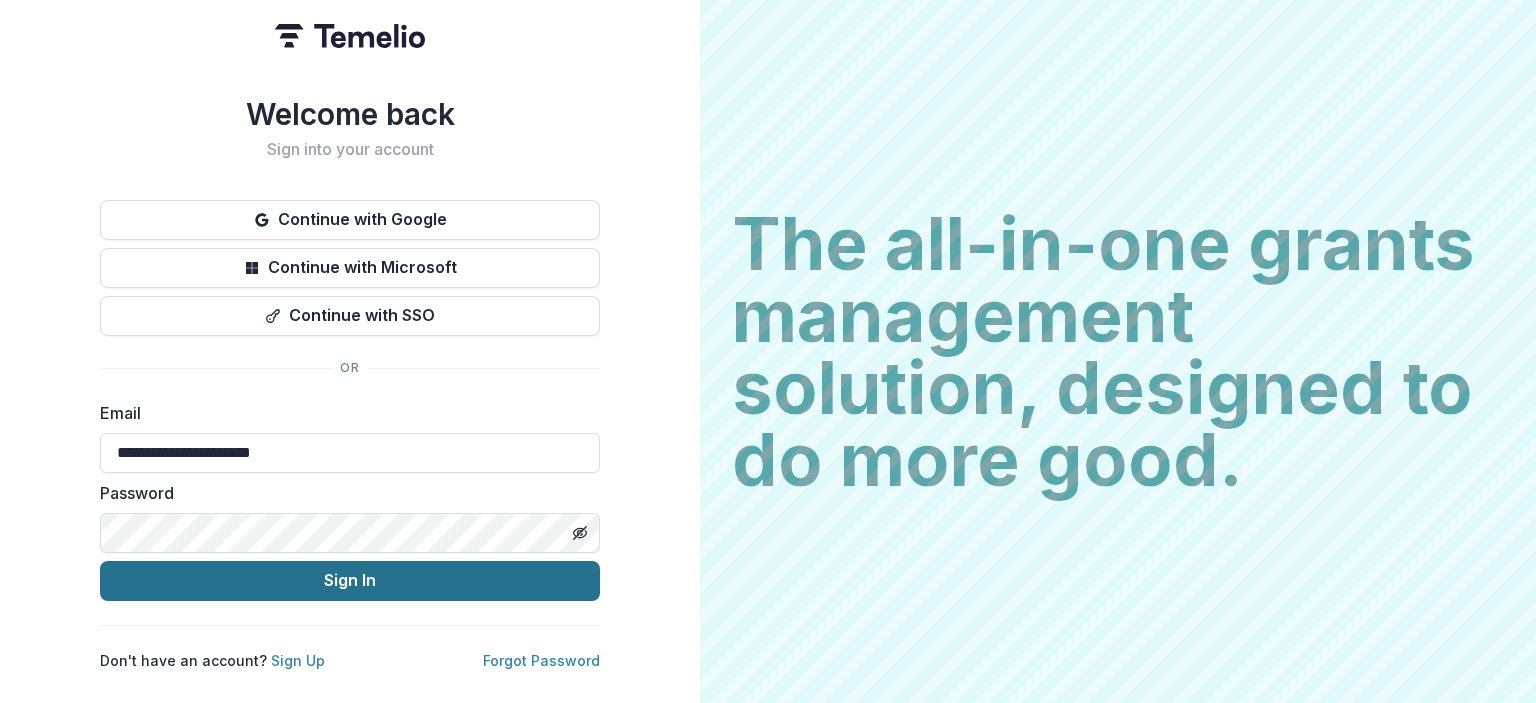 click on "Sign In" at bounding box center [350, 581] 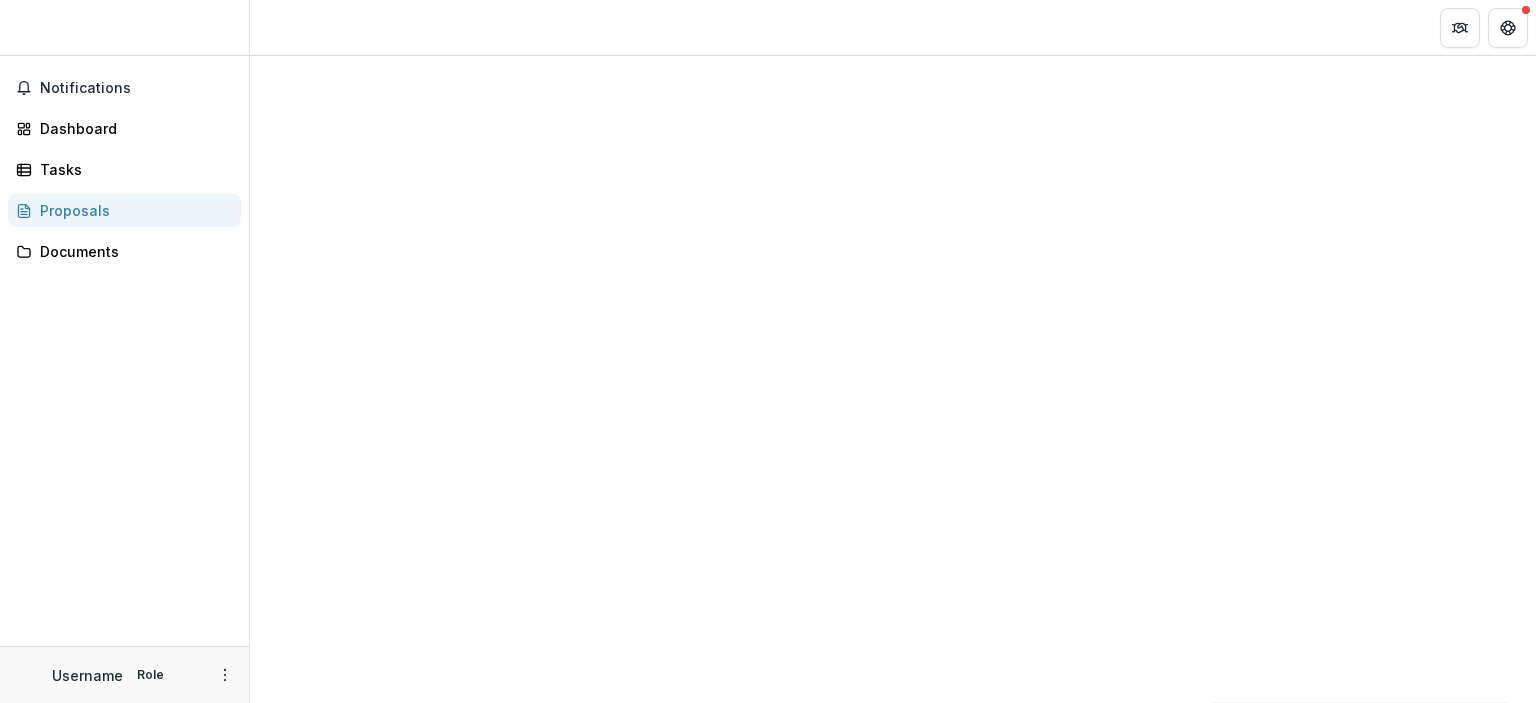 scroll, scrollTop: 0, scrollLeft: 0, axis: both 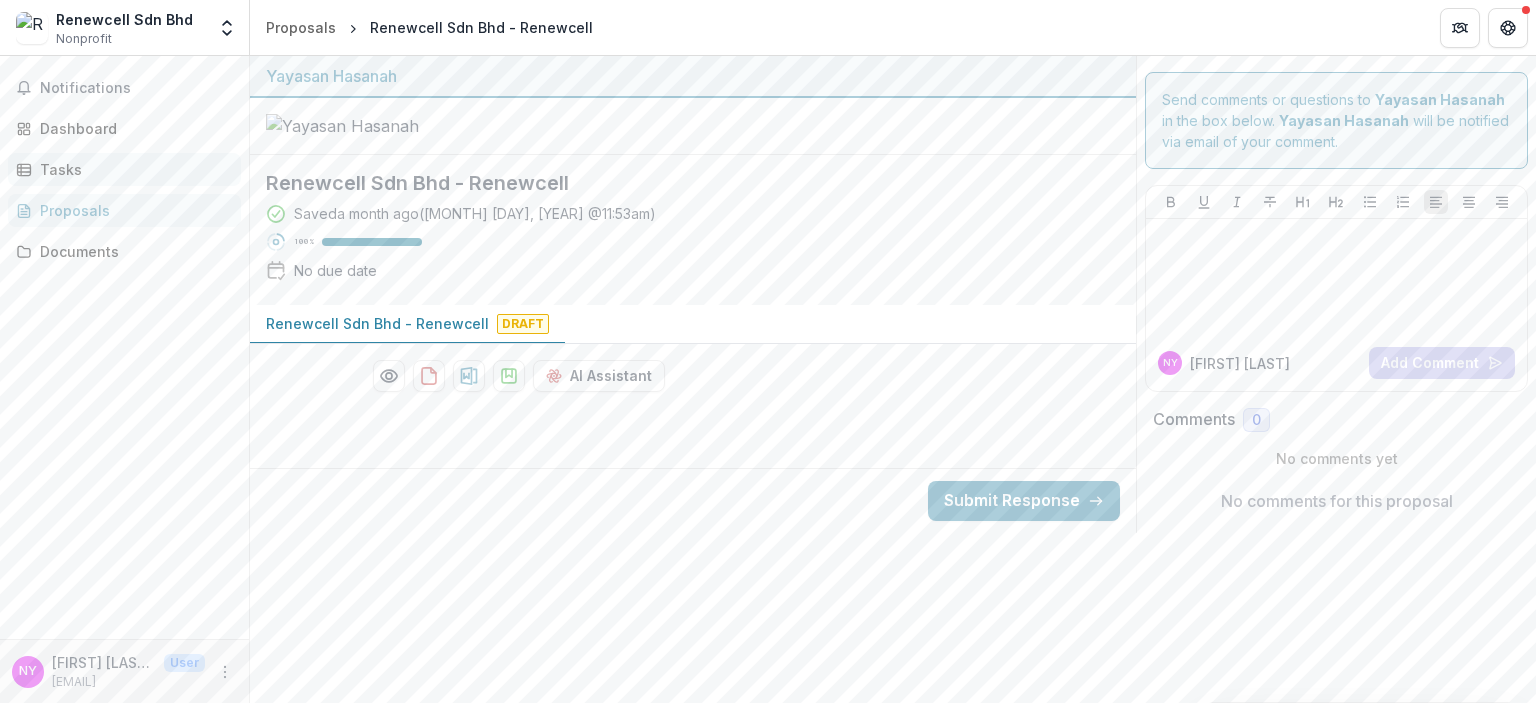 click on "Tasks" at bounding box center [124, 169] 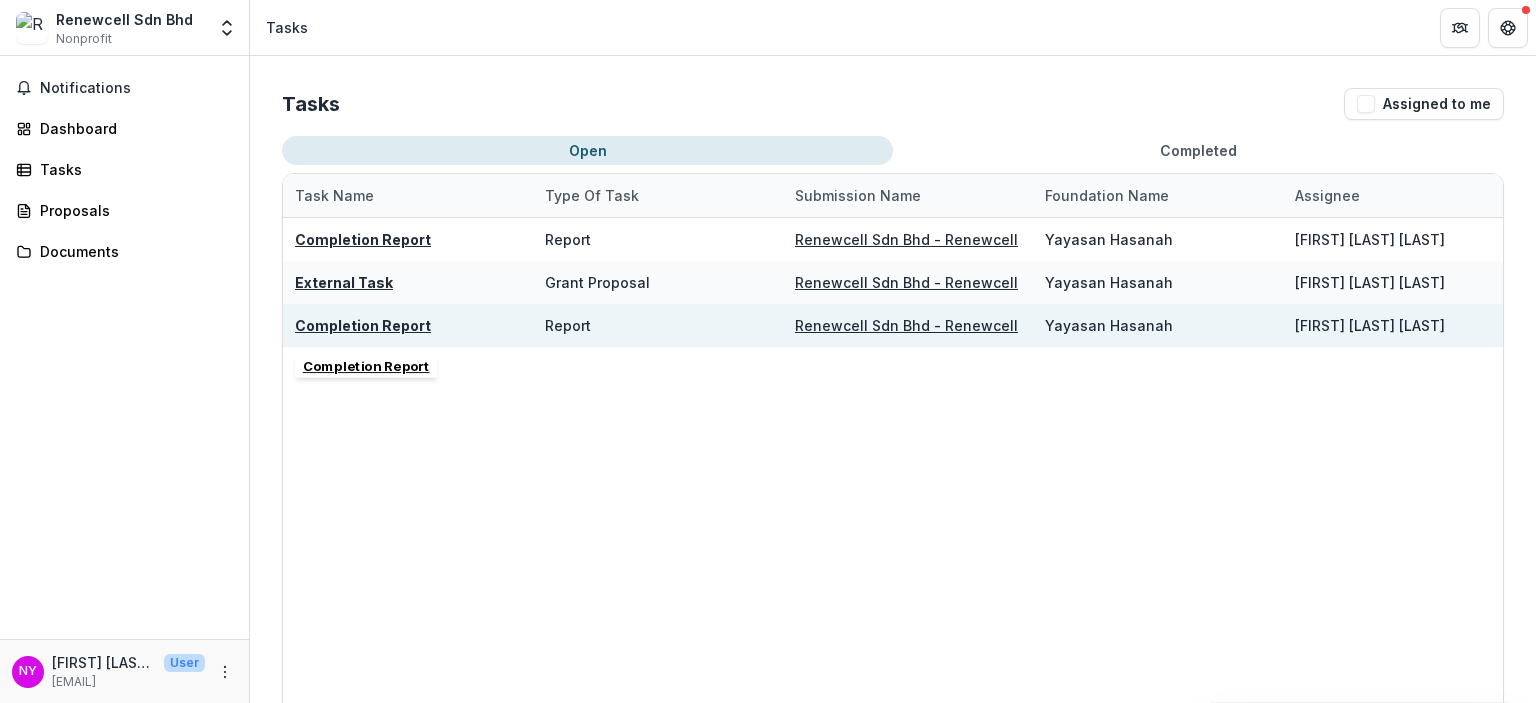 click on "Completion Report" at bounding box center (363, 325) 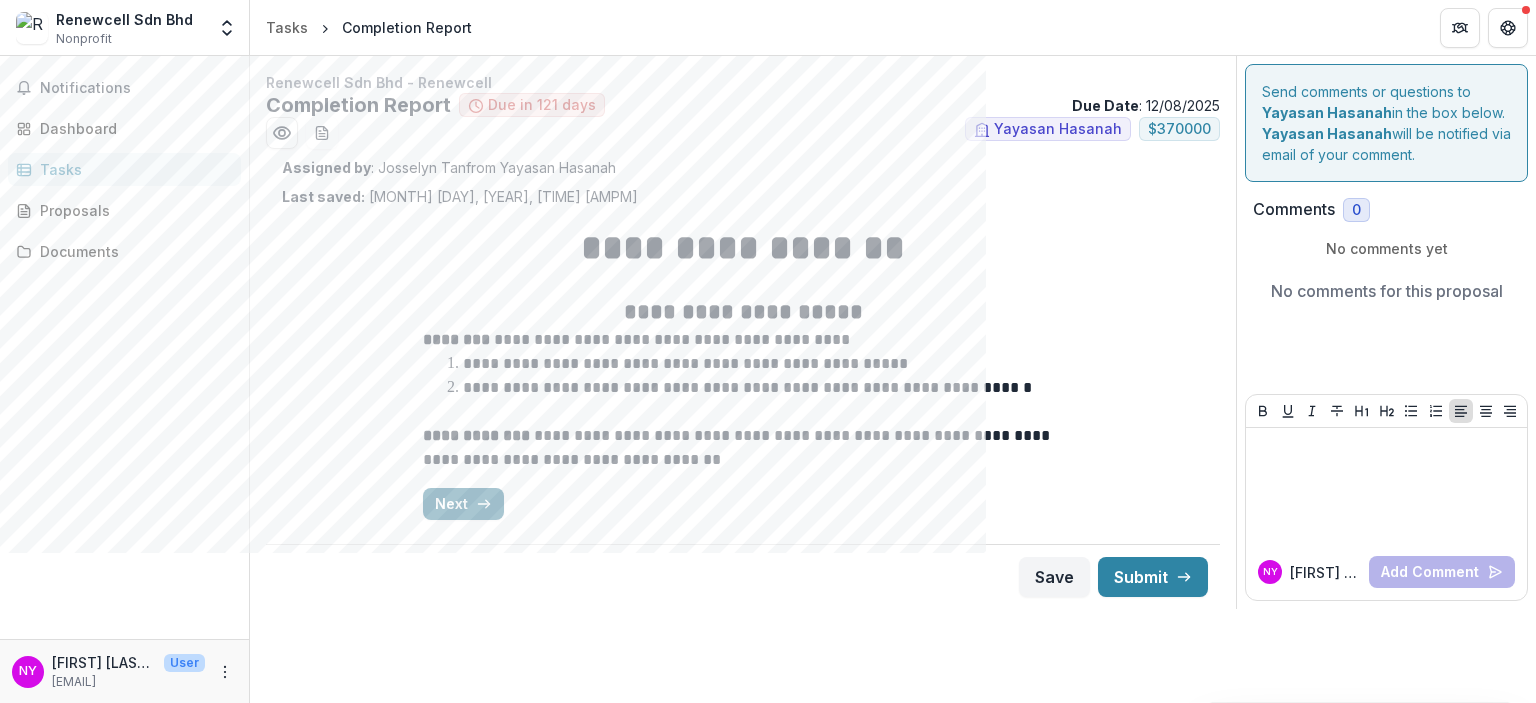 click on "Next" at bounding box center (463, 504) 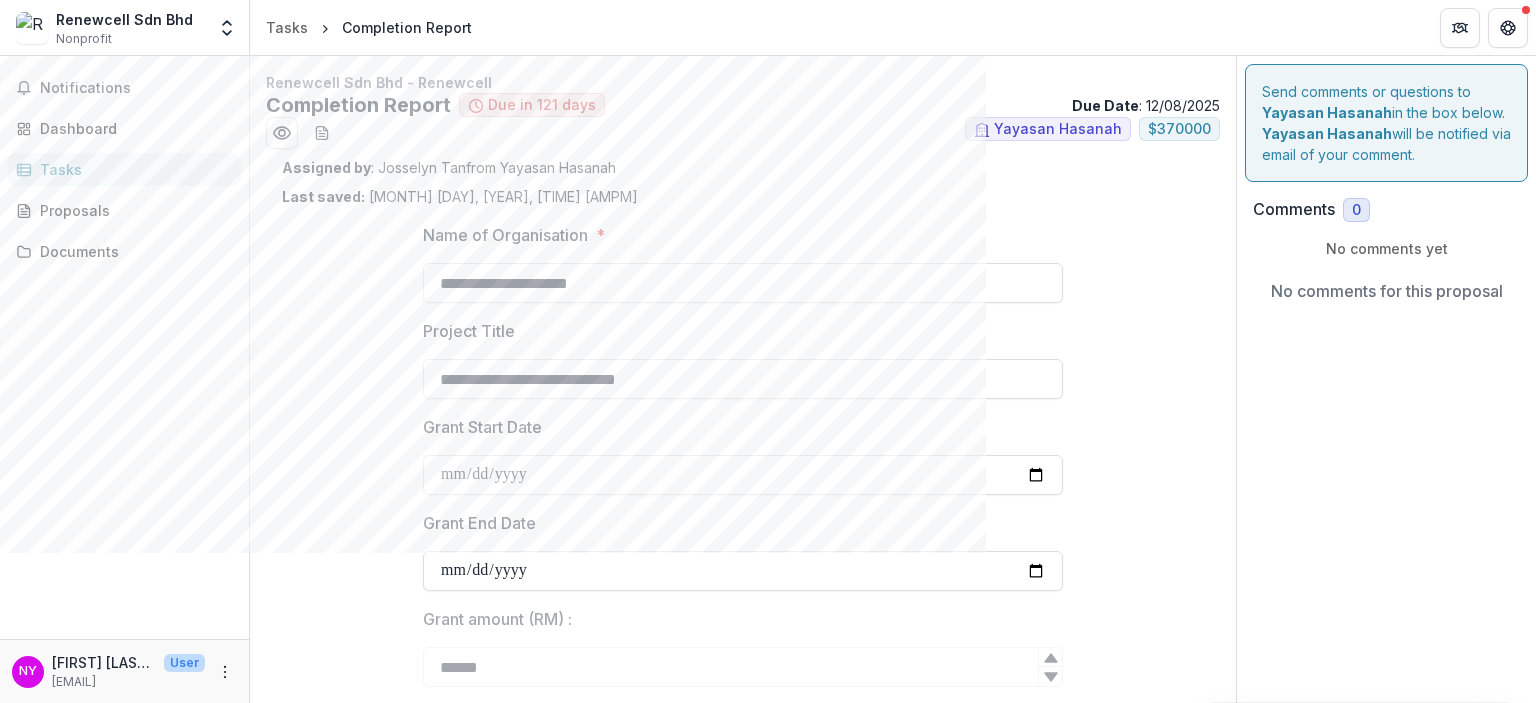 type on "**********" 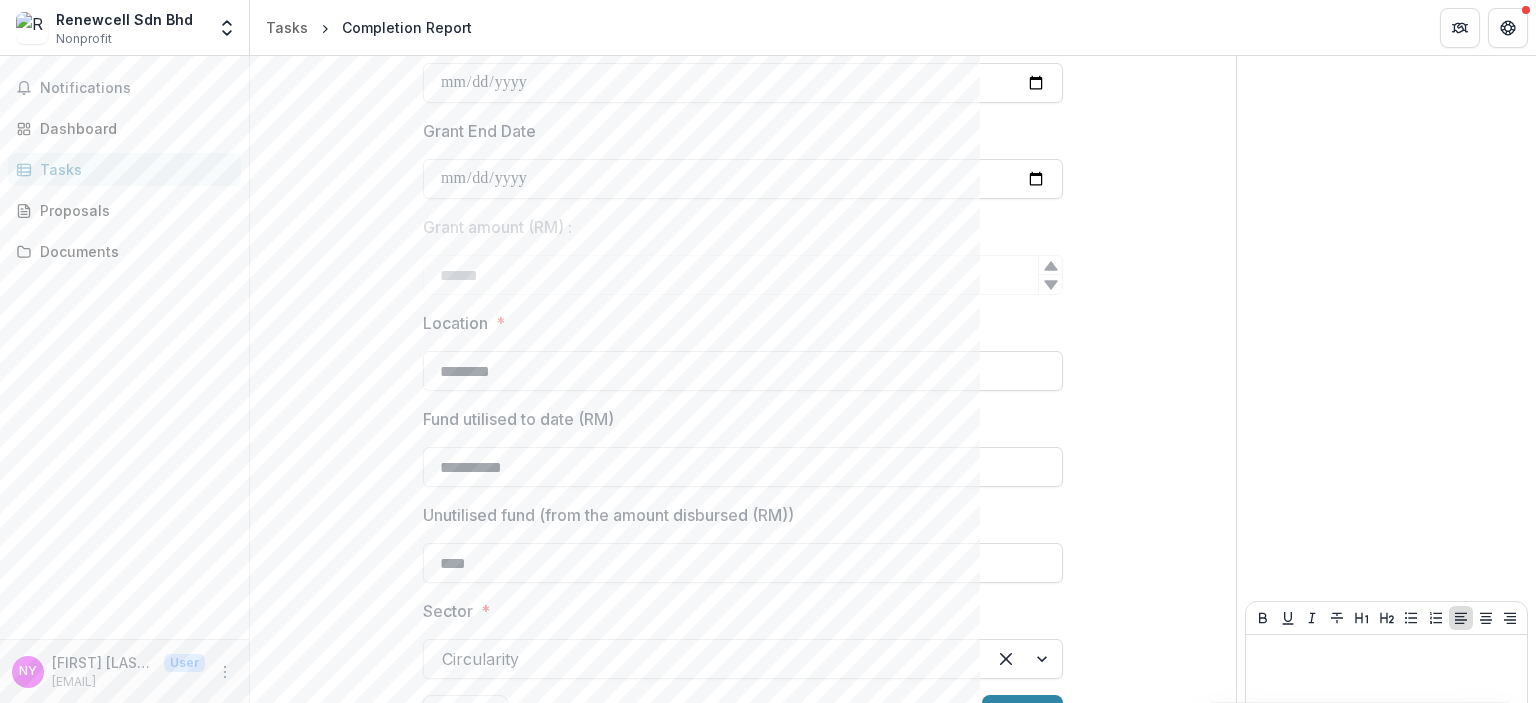 scroll, scrollTop: 500, scrollLeft: 0, axis: vertical 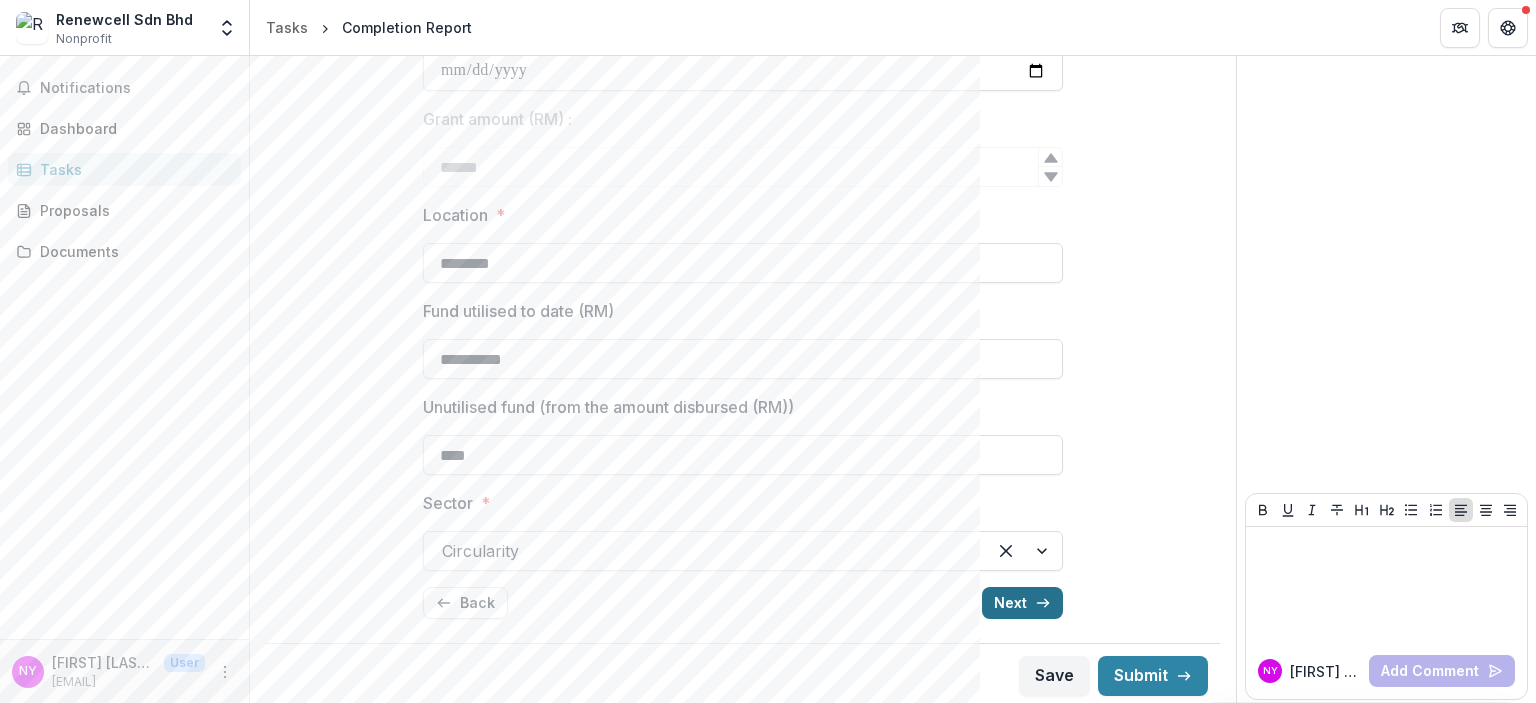 click on "Next" at bounding box center (1022, 603) 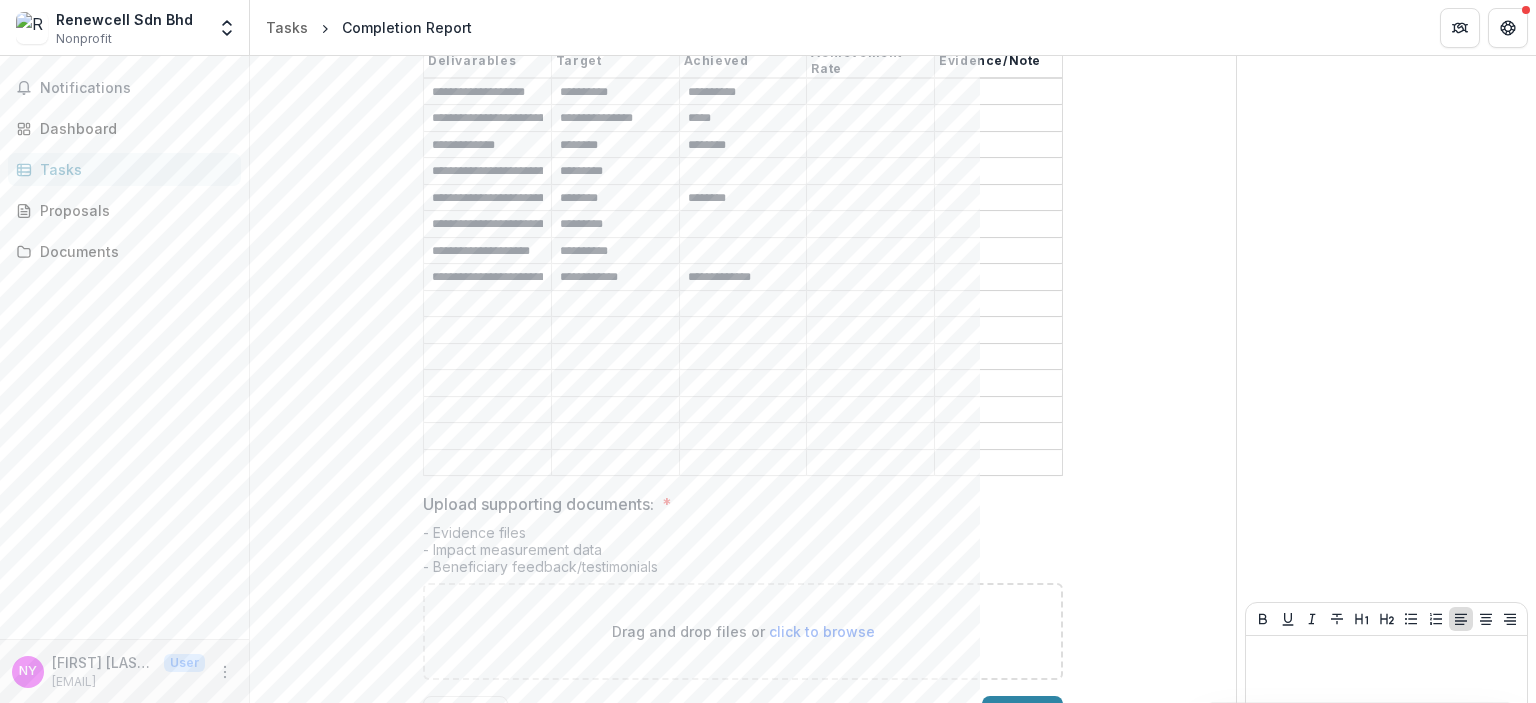scroll, scrollTop: 981, scrollLeft: 0, axis: vertical 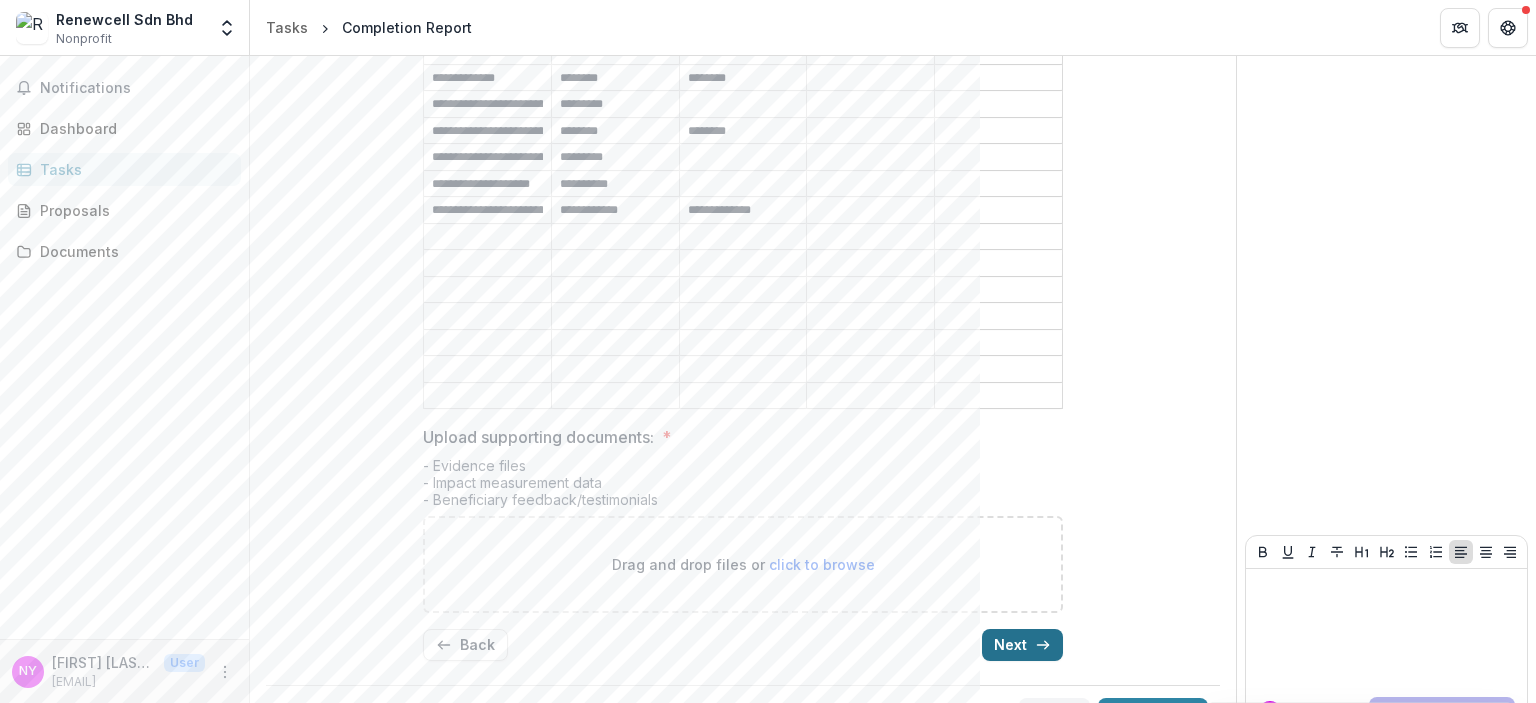 click on "Next" at bounding box center (1022, 645) 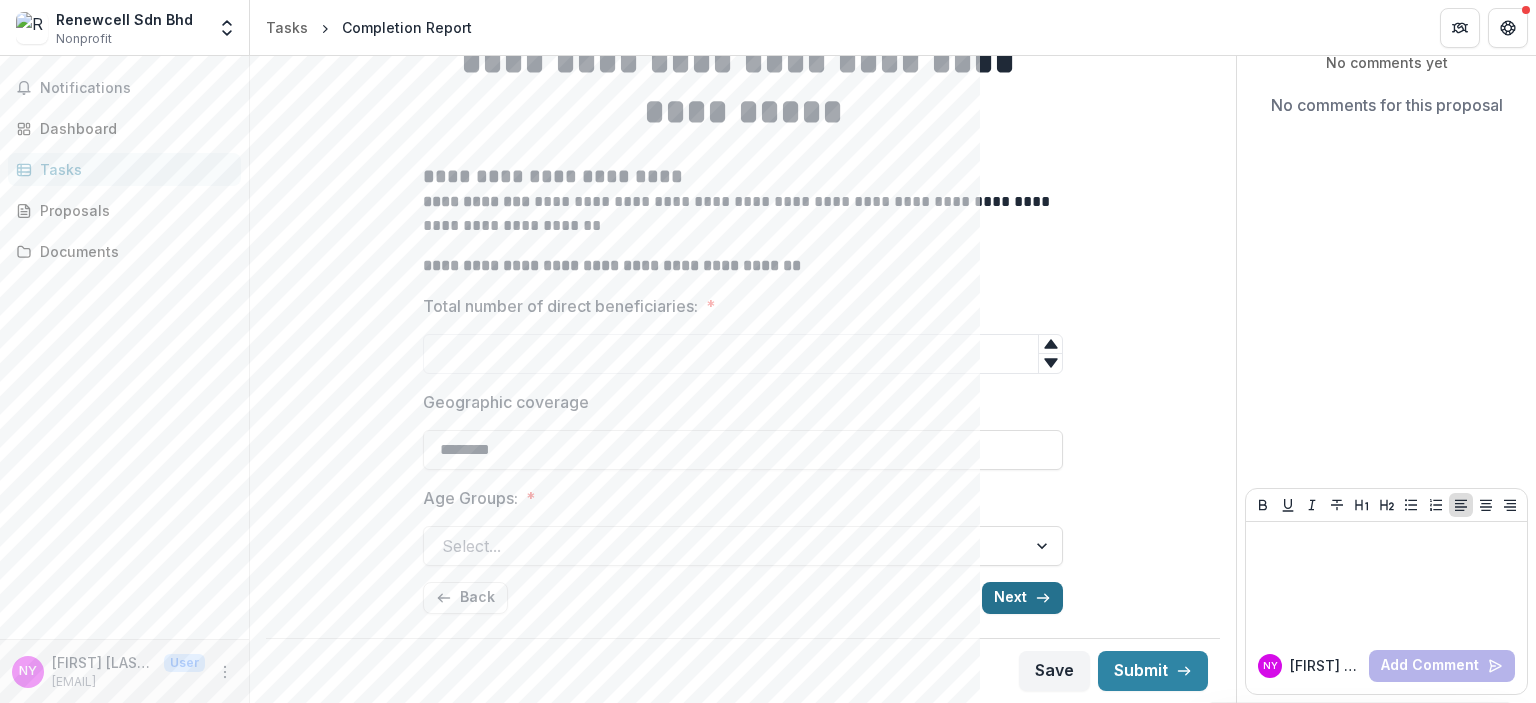 scroll, scrollTop: 0, scrollLeft: 0, axis: both 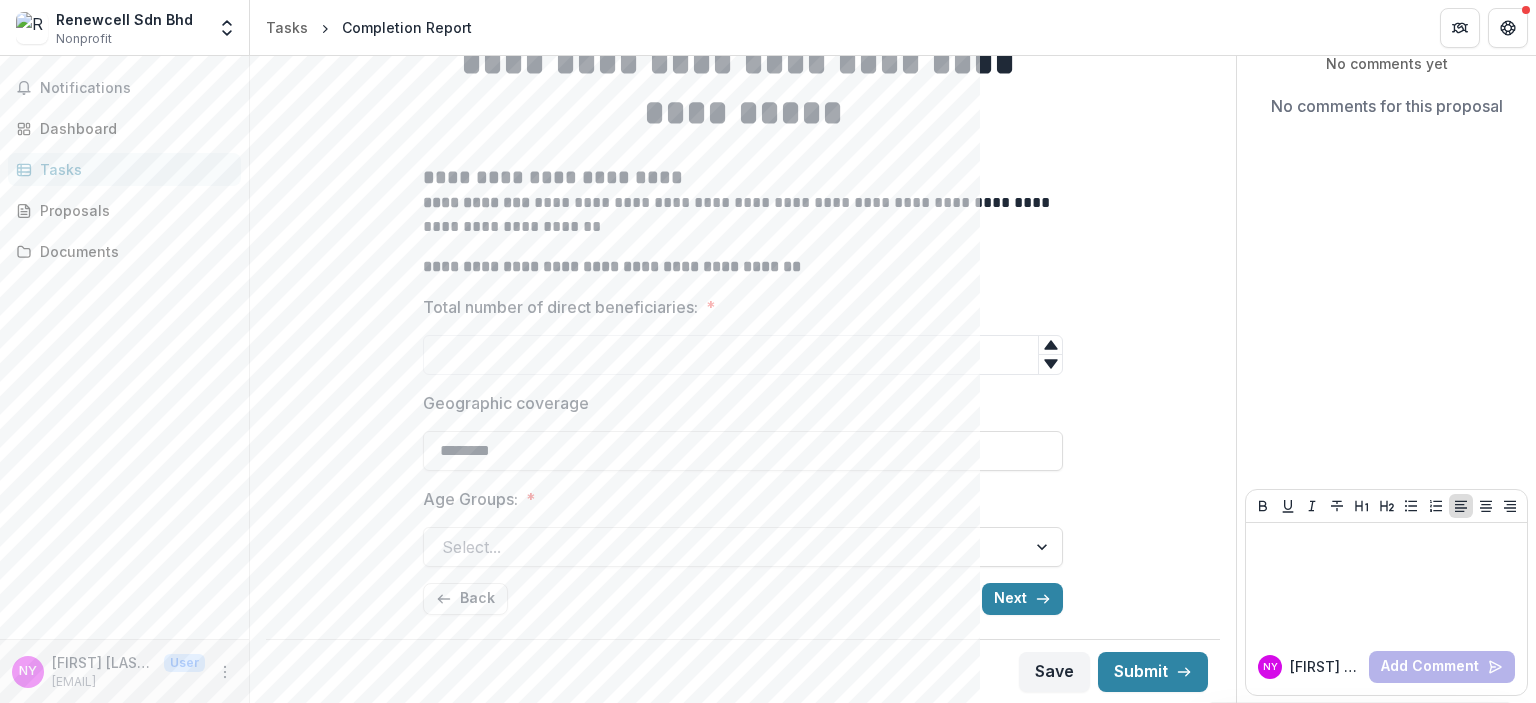 click on "Next" at bounding box center (1022, 599) 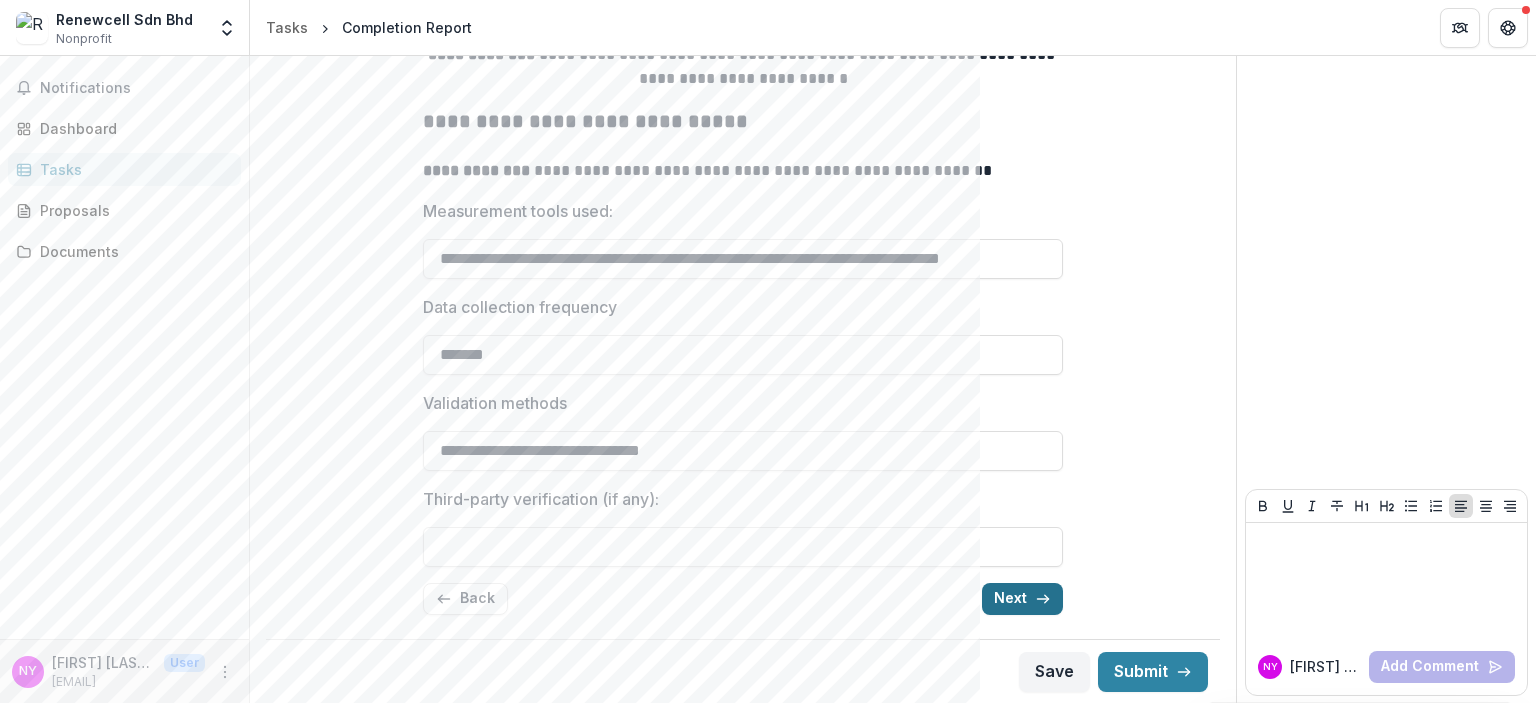 click on "Next" at bounding box center (1022, 599) 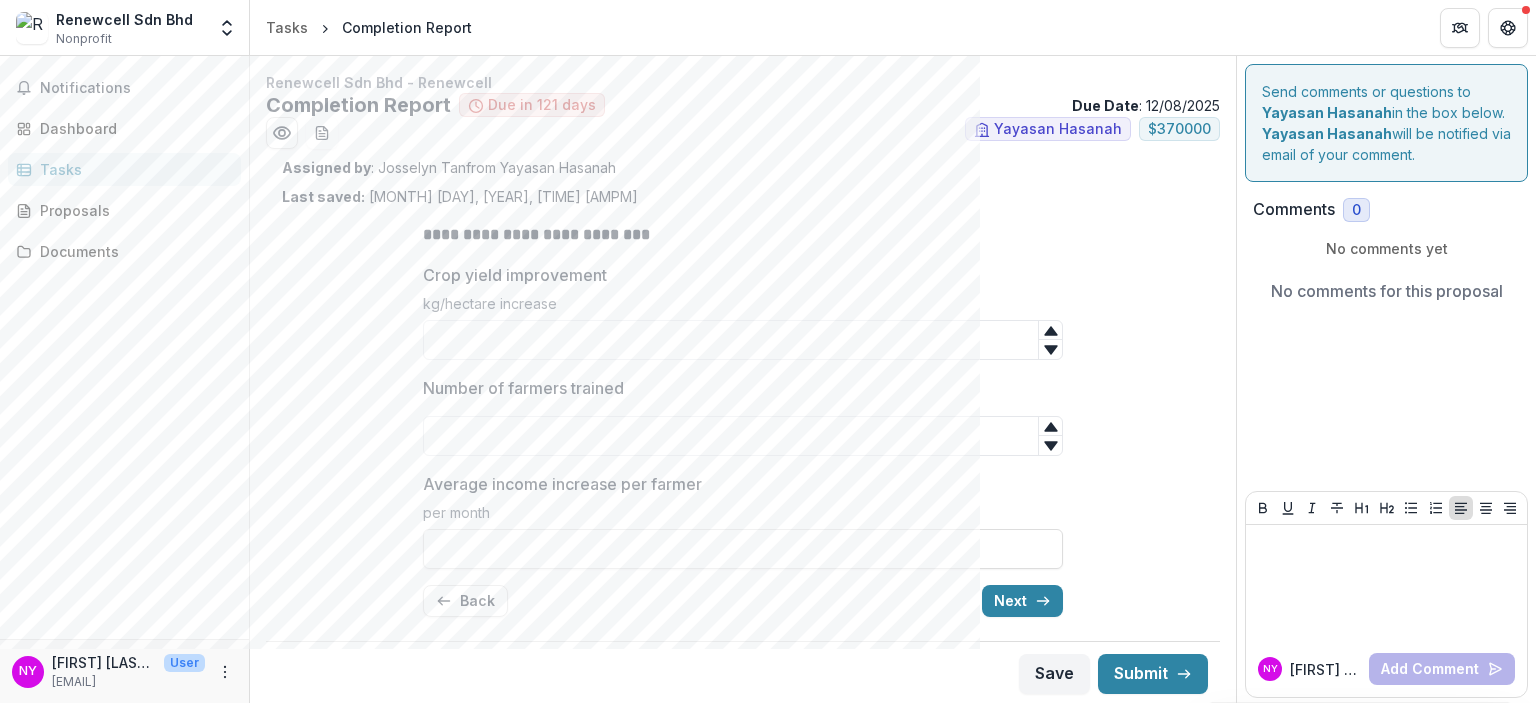 click on "Back Next" at bounding box center [743, 601] 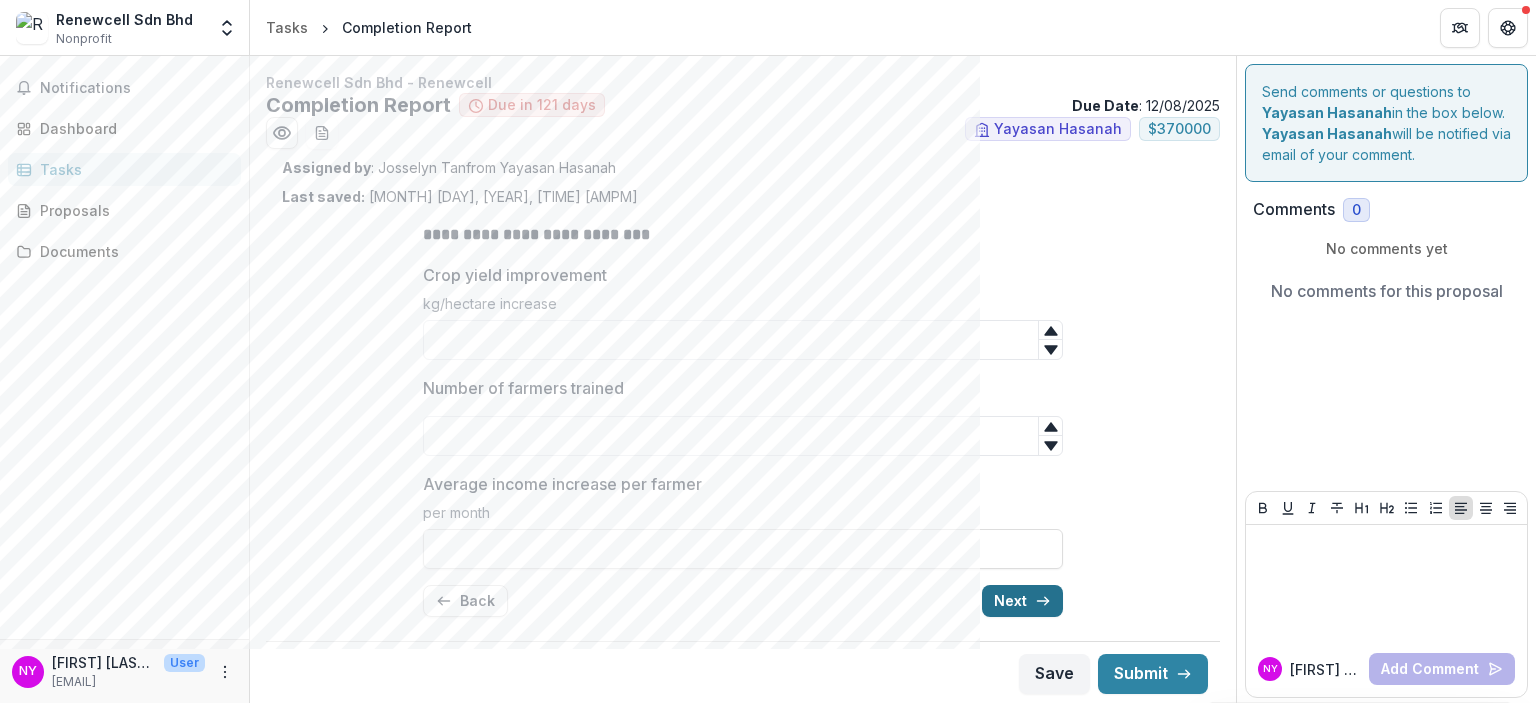 click on "Next" at bounding box center [1022, 601] 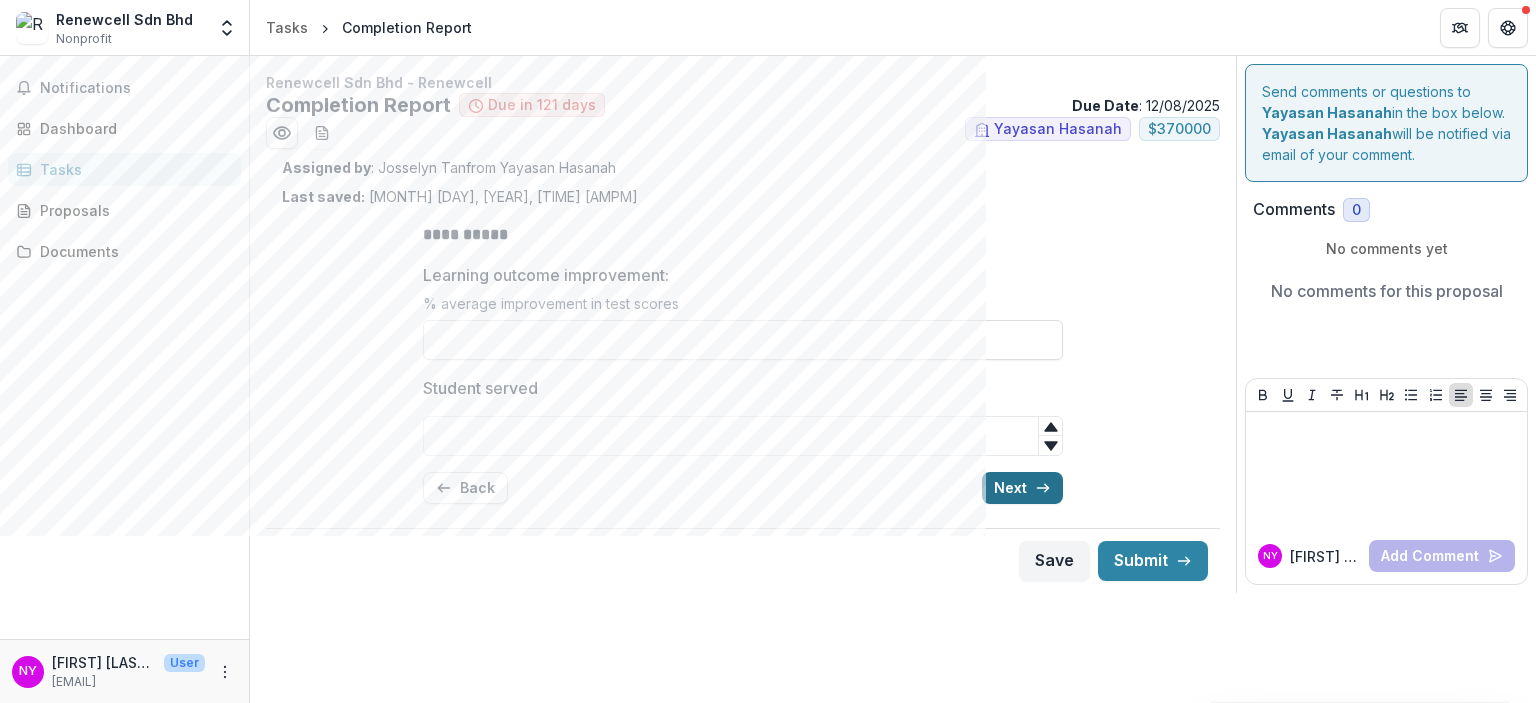click on "Next" at bounding box center (1022, 488) 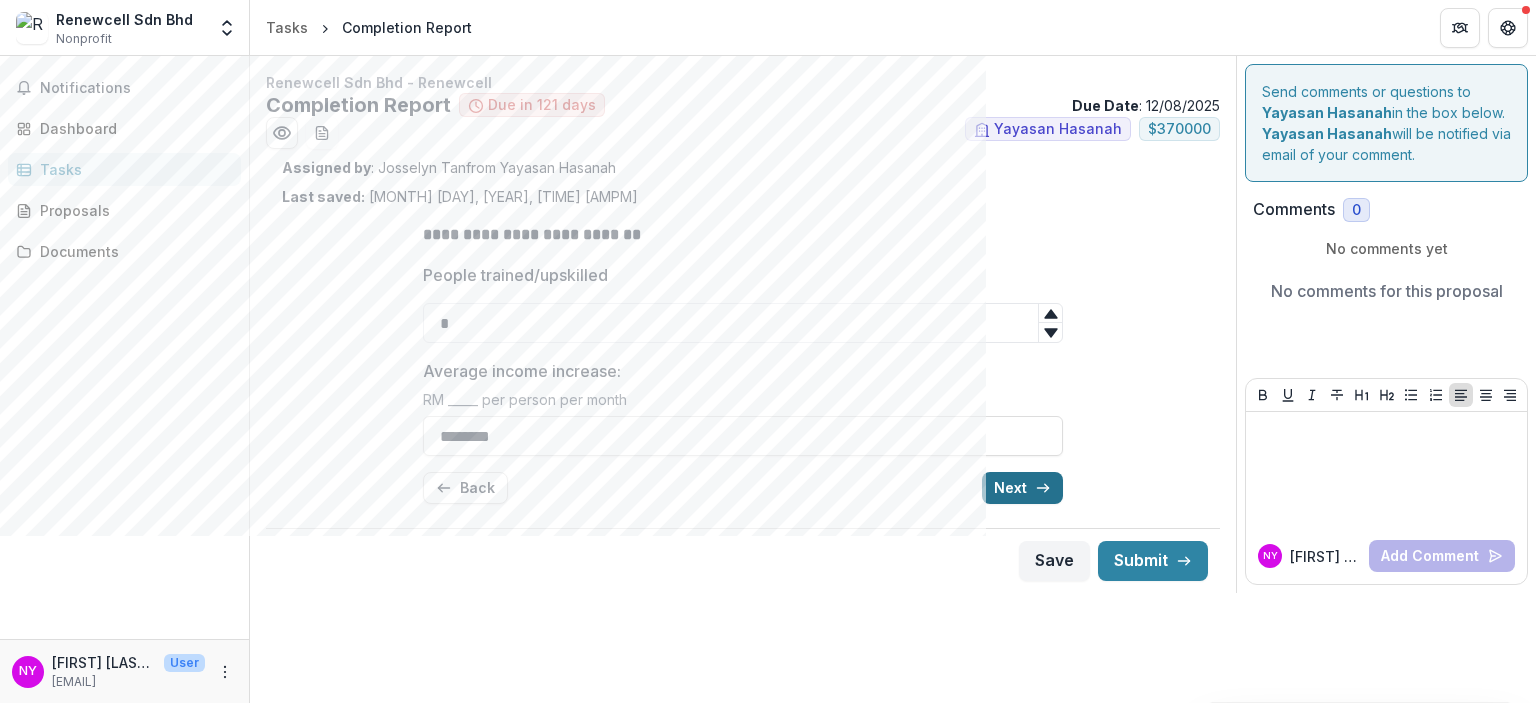 click on "Next" at bounding box center (1022, 488) 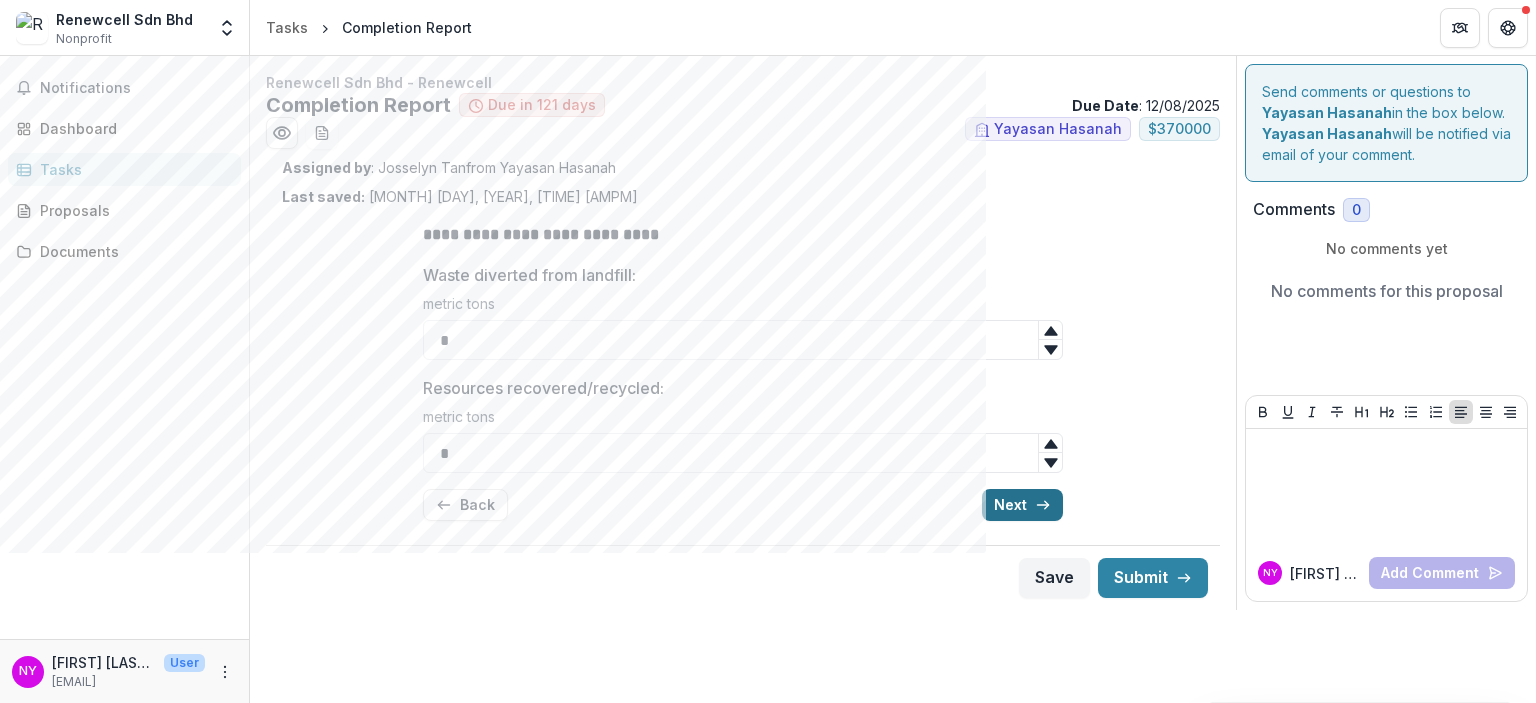 click on "**********" at bounding box center [743, 372] 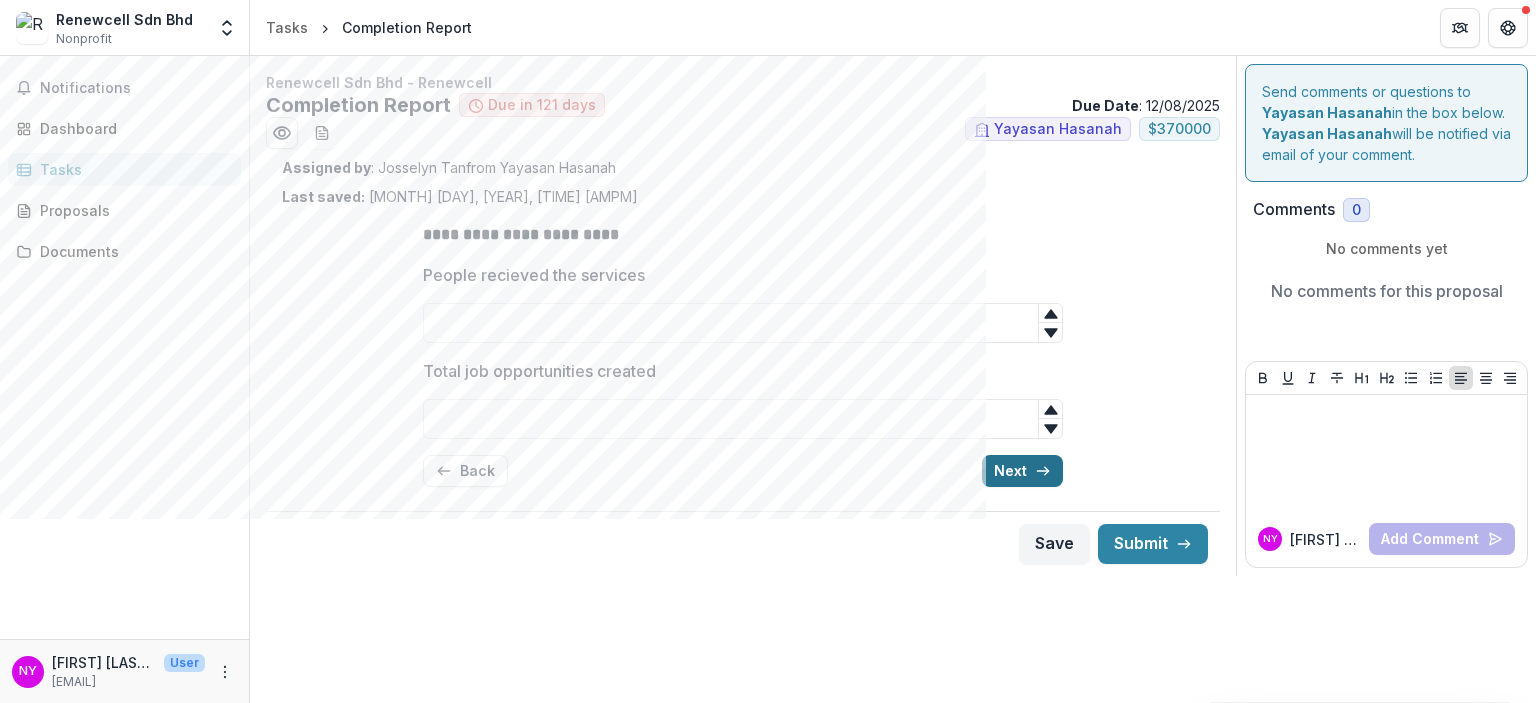 click on "Next" at bounding box center (1022, 471) 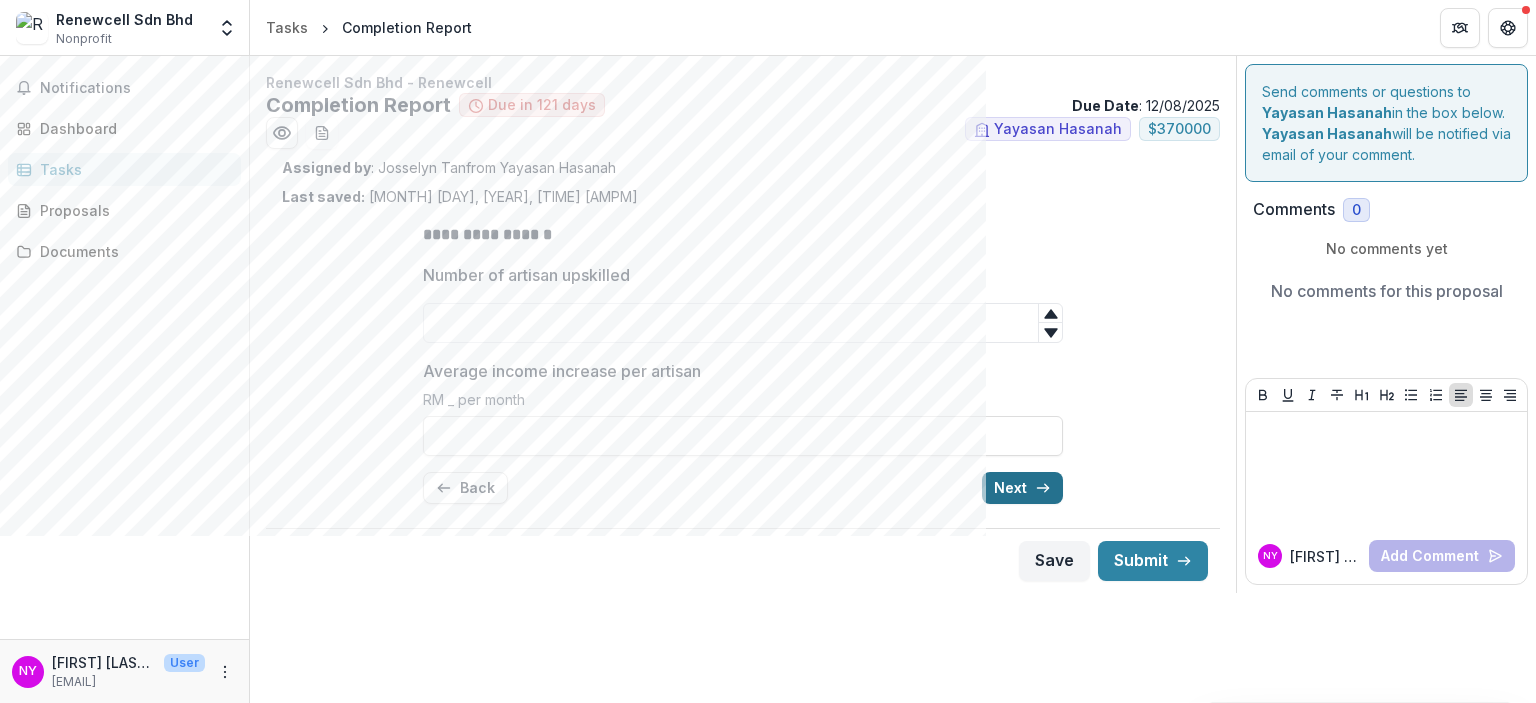 click on "Next" at bounding box center (1022, 488) 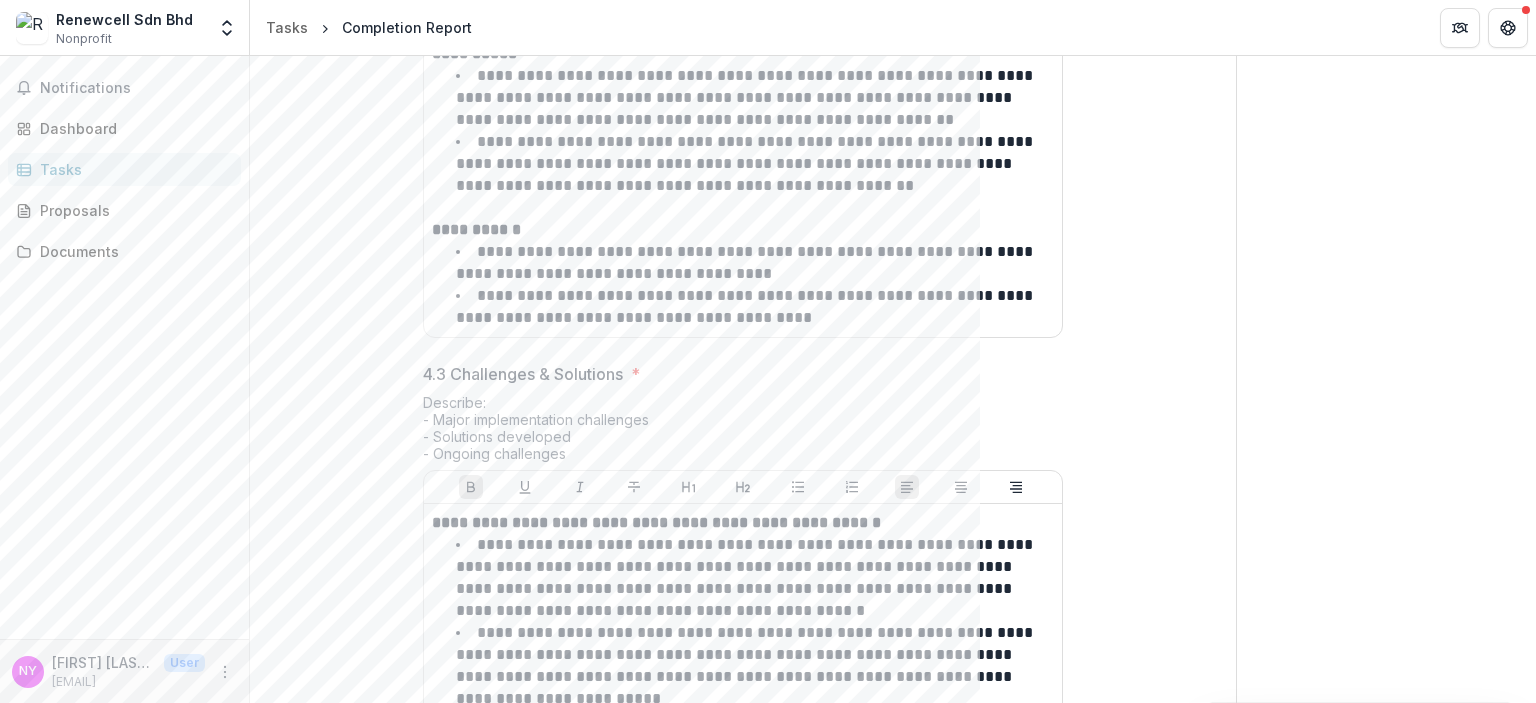 scroll, scrollTop: 1836, scrollLeft: 0, axis: vertical 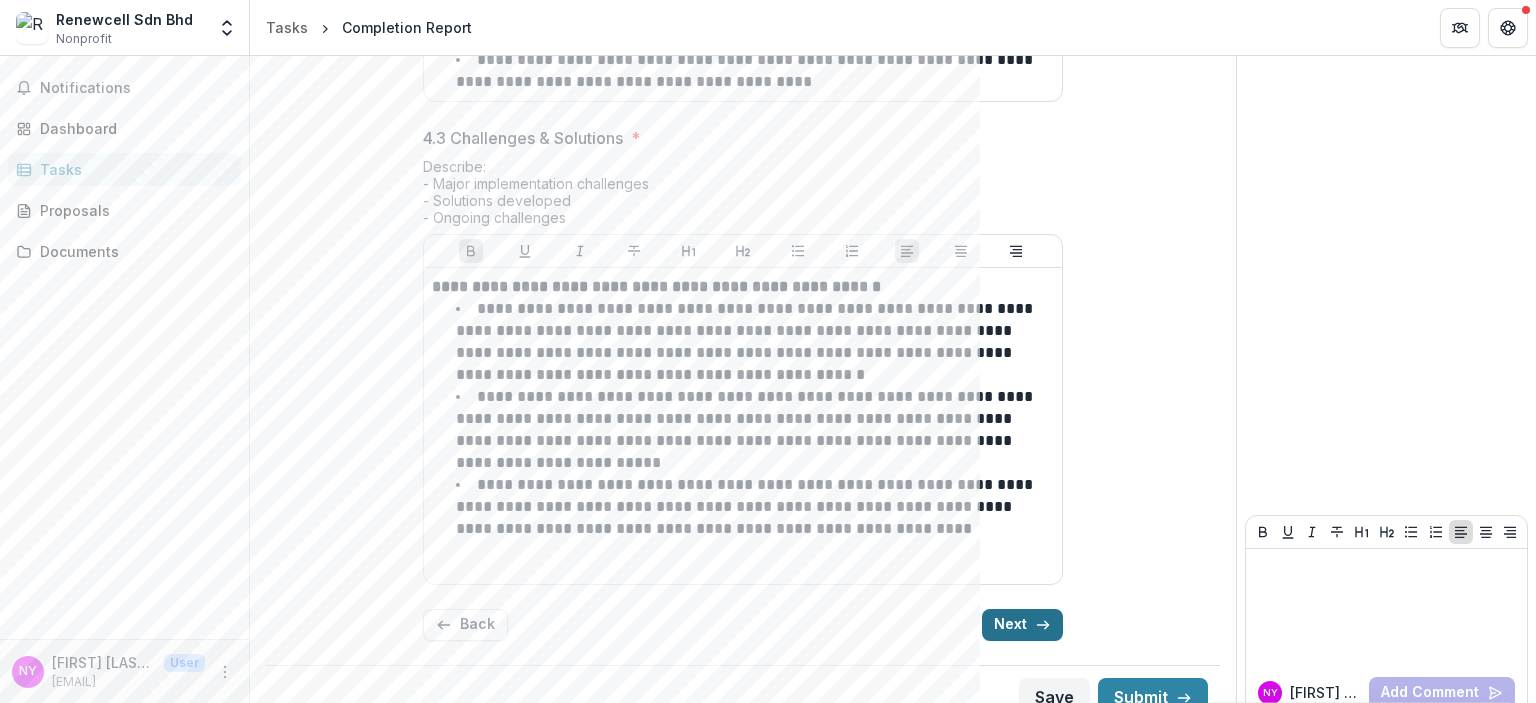 click on "Next" at bounding box center [1022, 625] 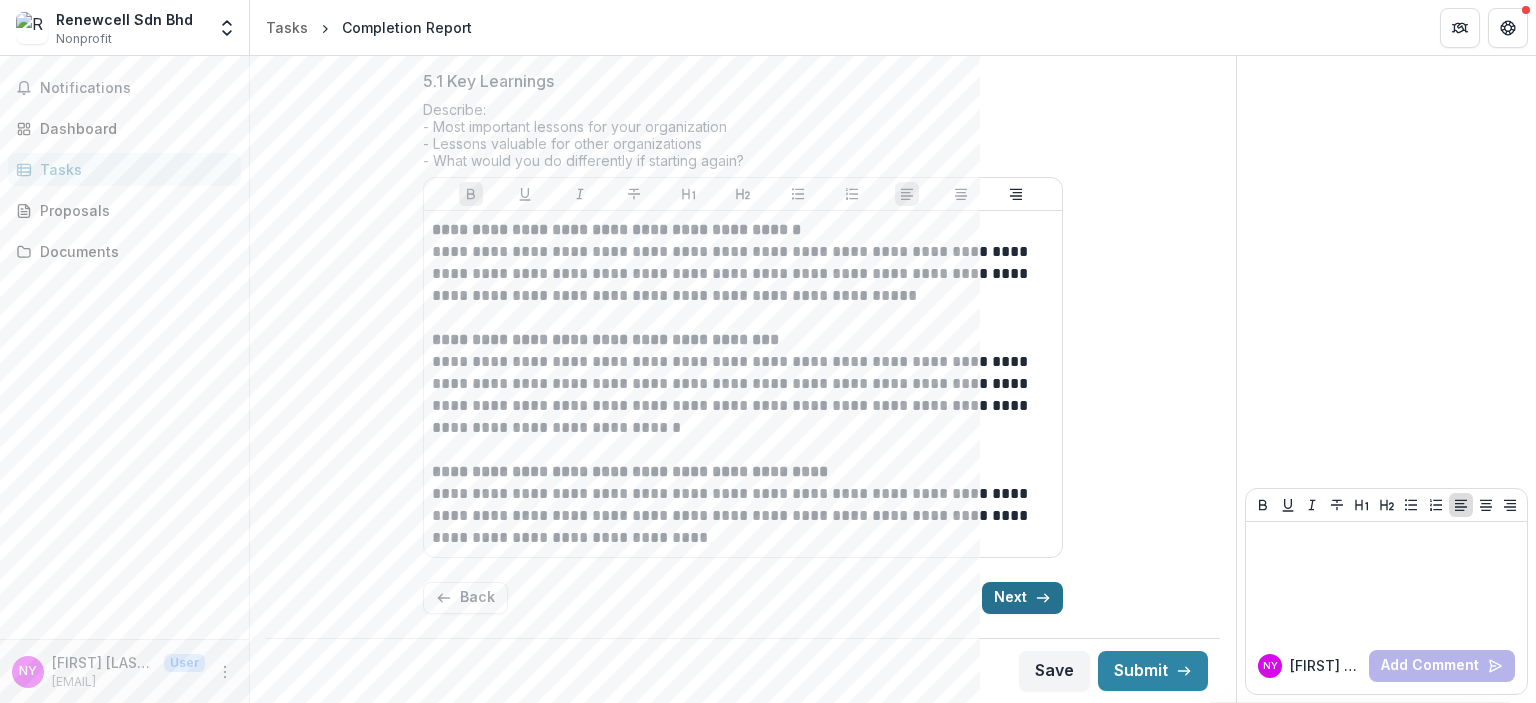 scroll, scrollTop: 268, scrollLeft: 0, axis: vertical 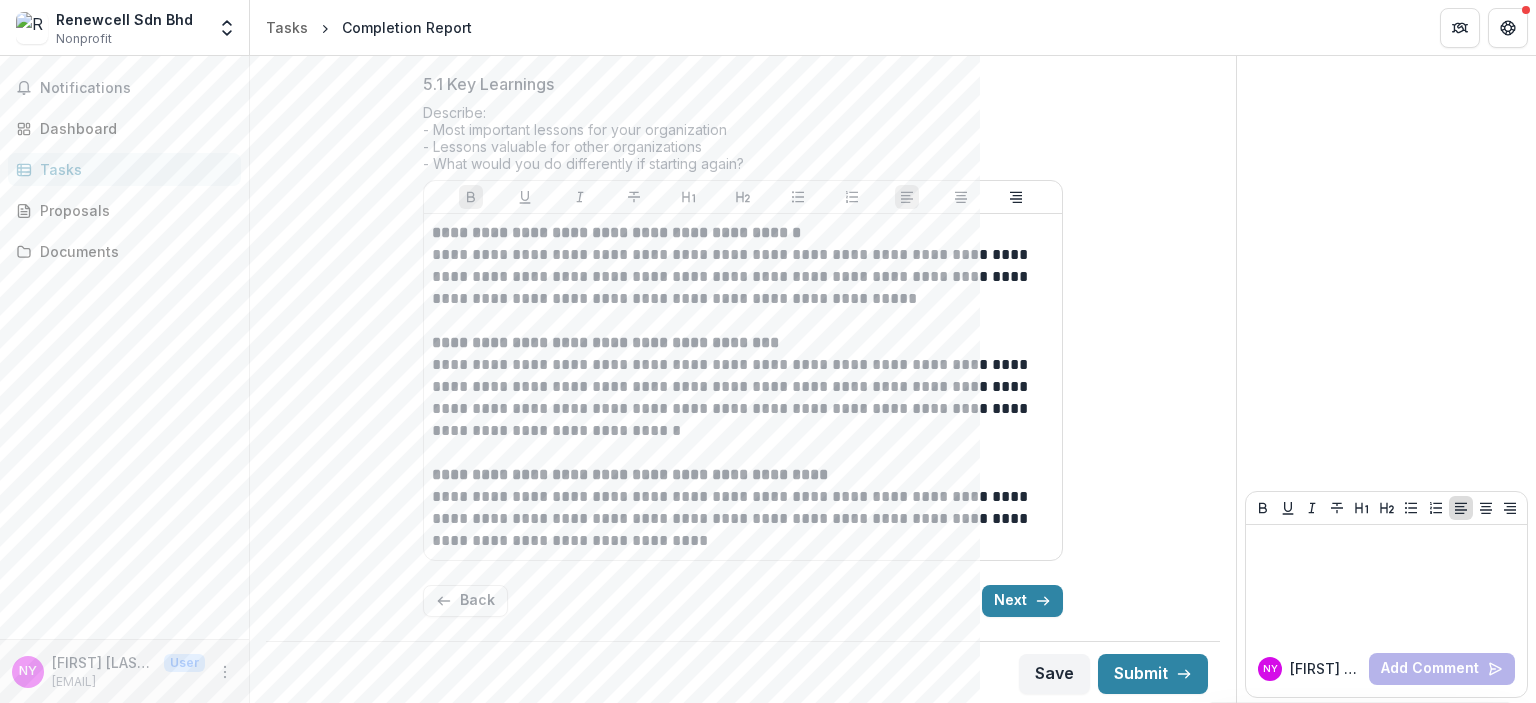 drag, startPoint x: 994, startPoint y: 596, endPoint x: 968, endPoint y: 569, distance: 37.48333 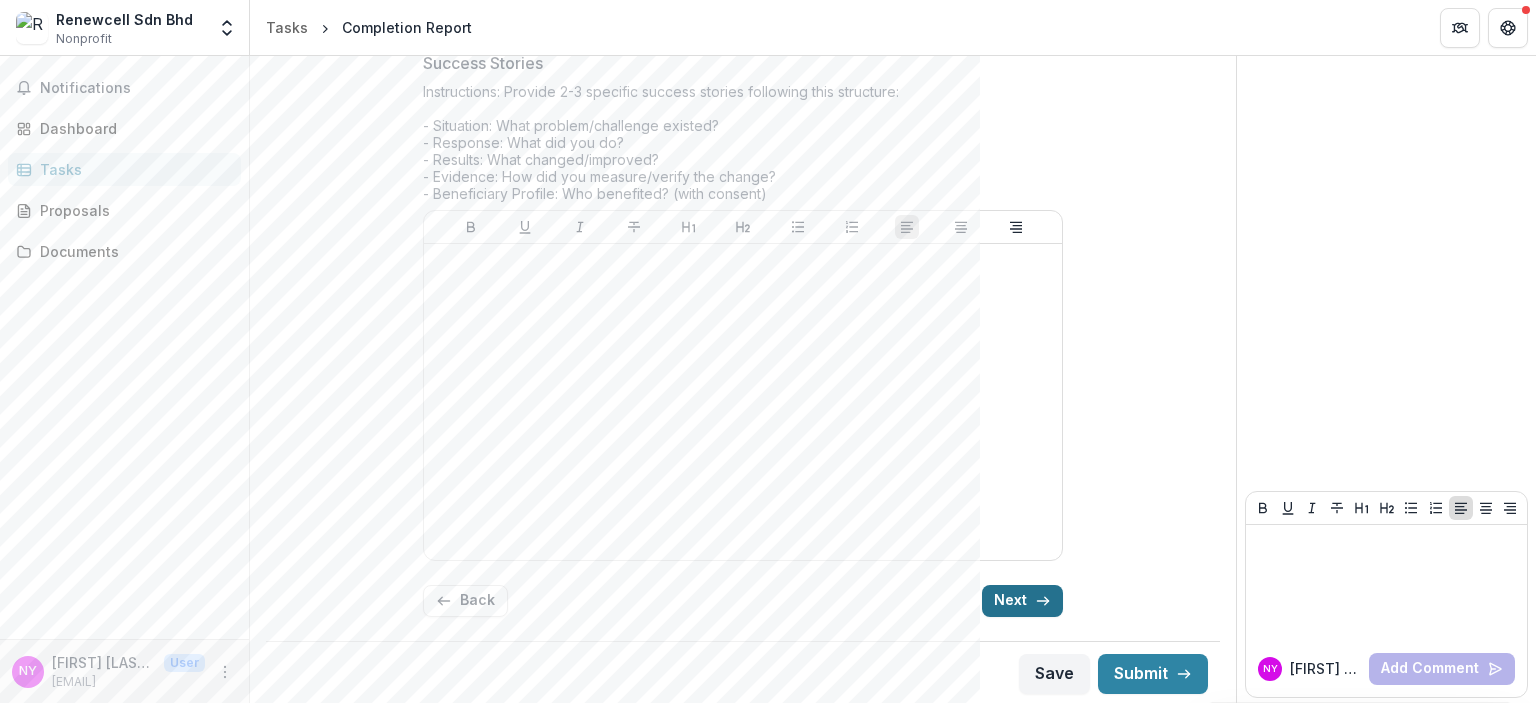click on "Next" at bounding box center [1022, 601] 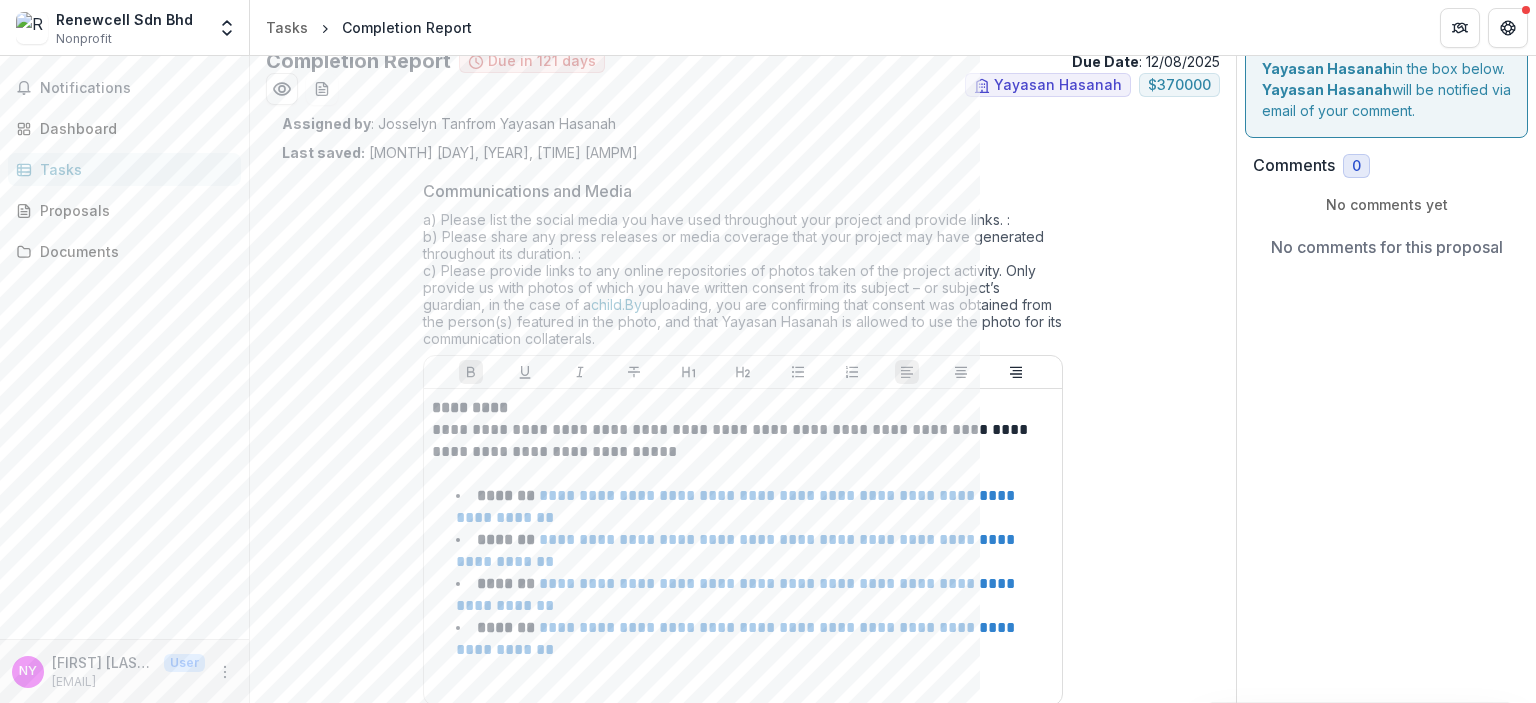 scroll, scrollTop: 0, scrollLeft: 0, axis: both 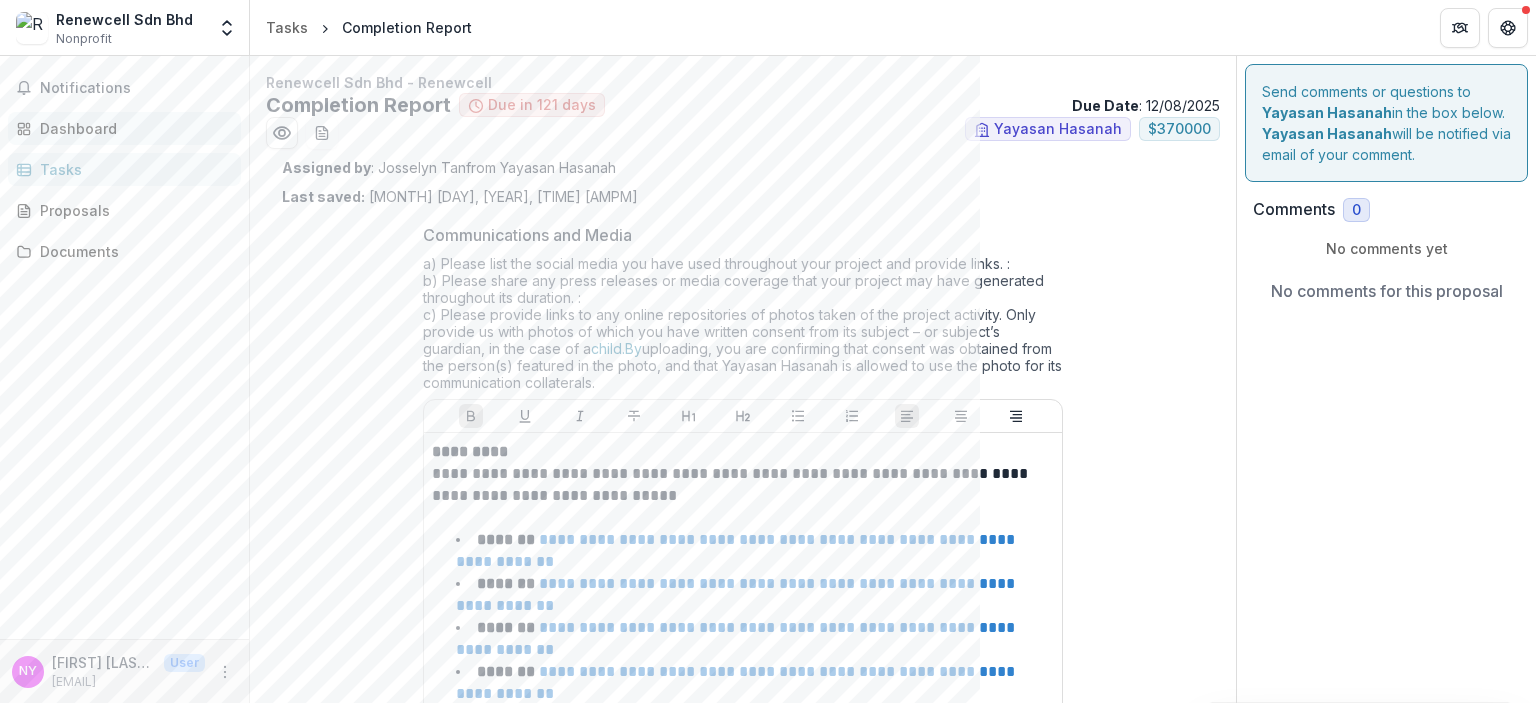 click on "Dashboard" at bounding box center [132, 128] 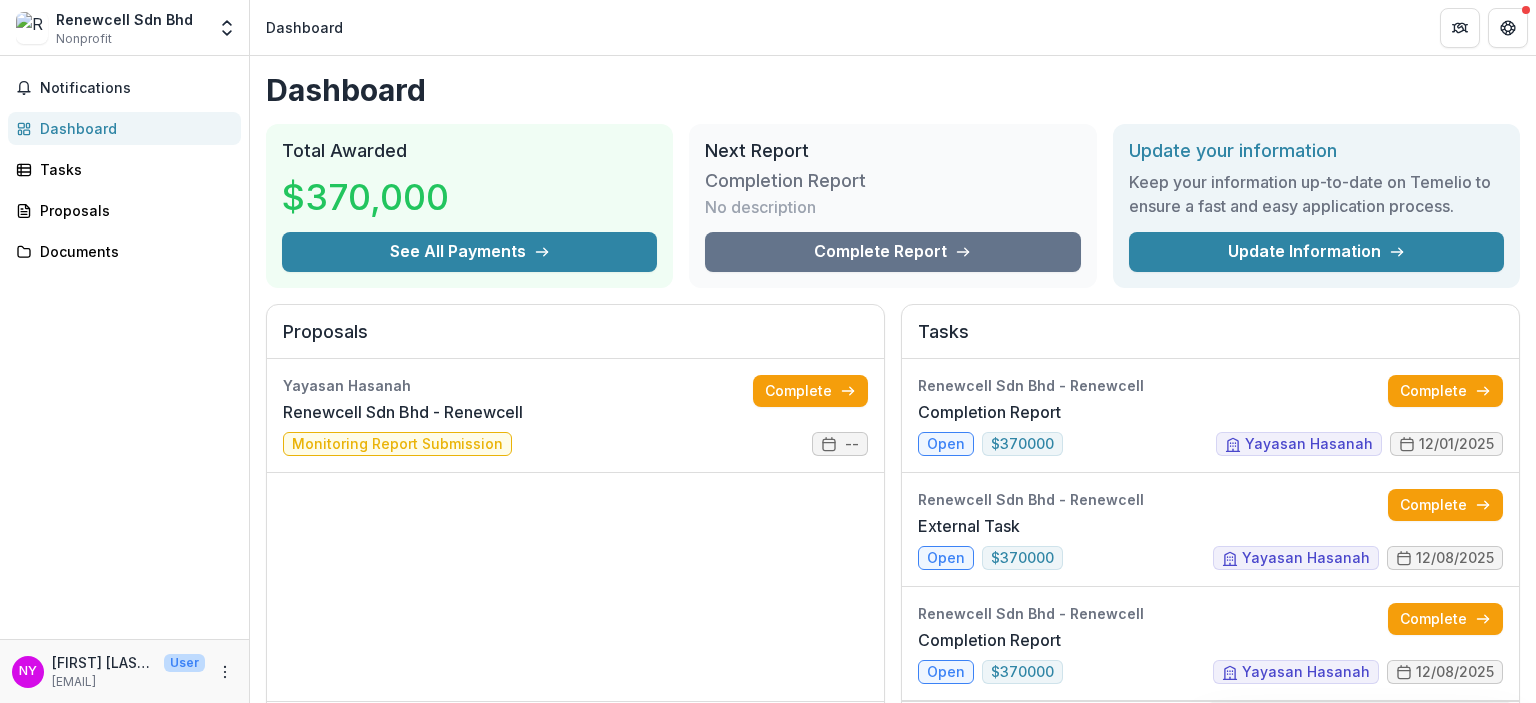 click on "Nonprofit" at bounding box center [84, 39] 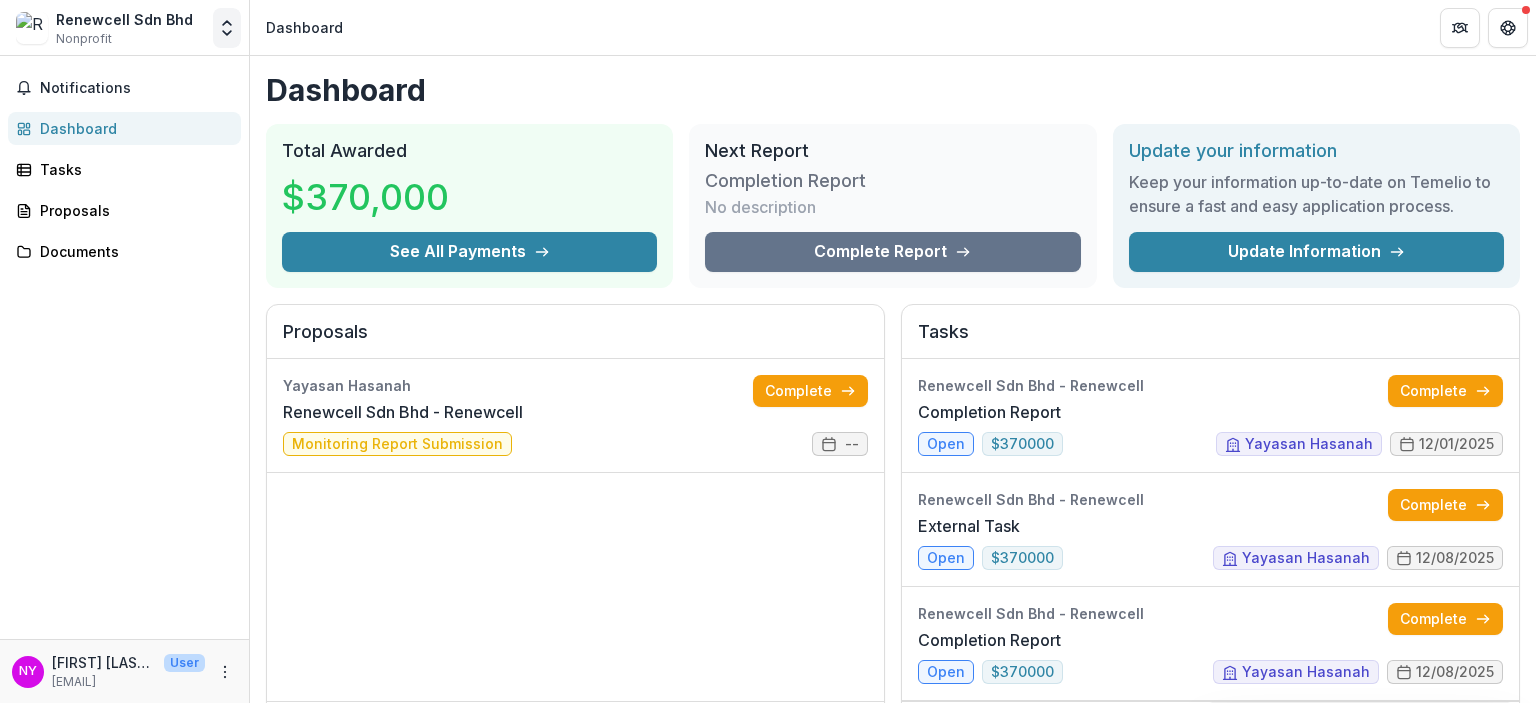 click 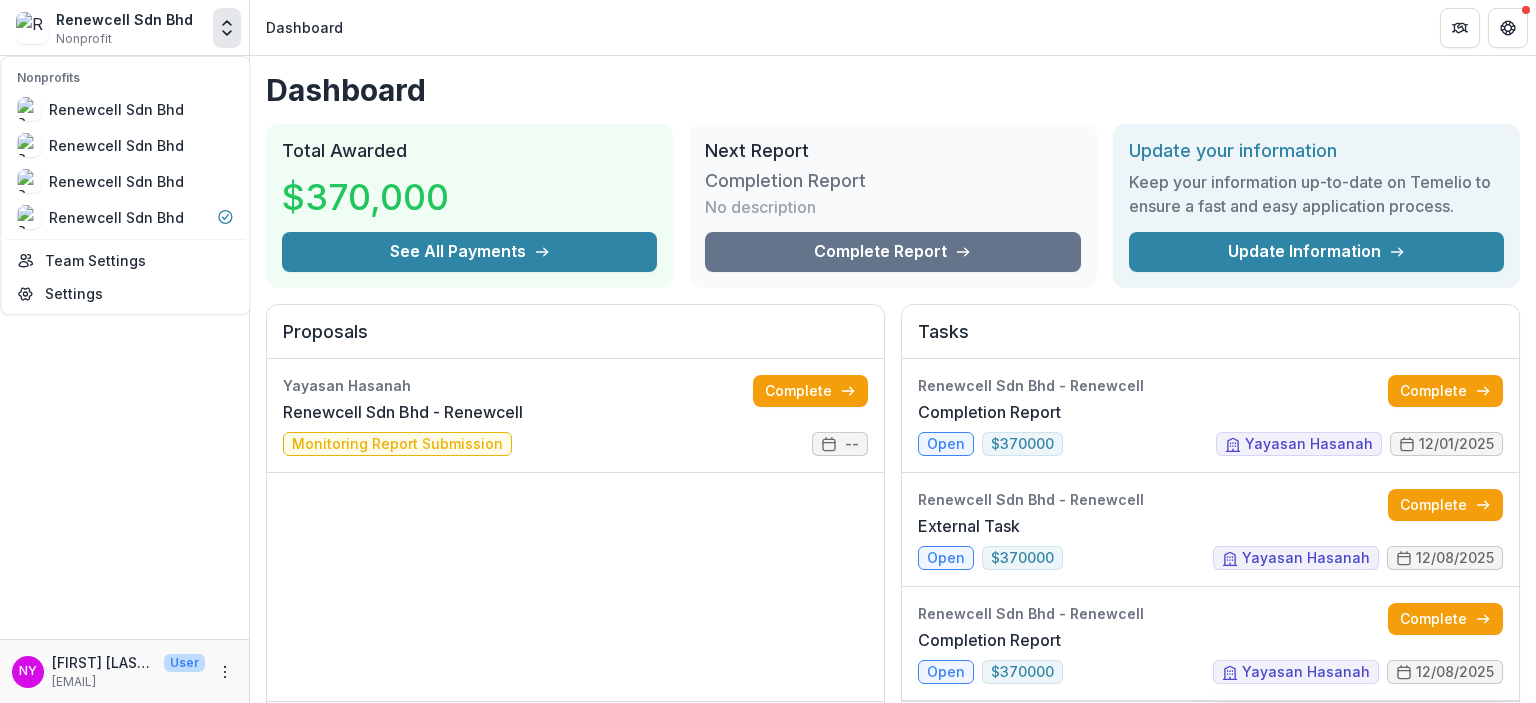 click on "Notifications Dashboard Tasks Proposals Documents" at bounding box center [124, 347] 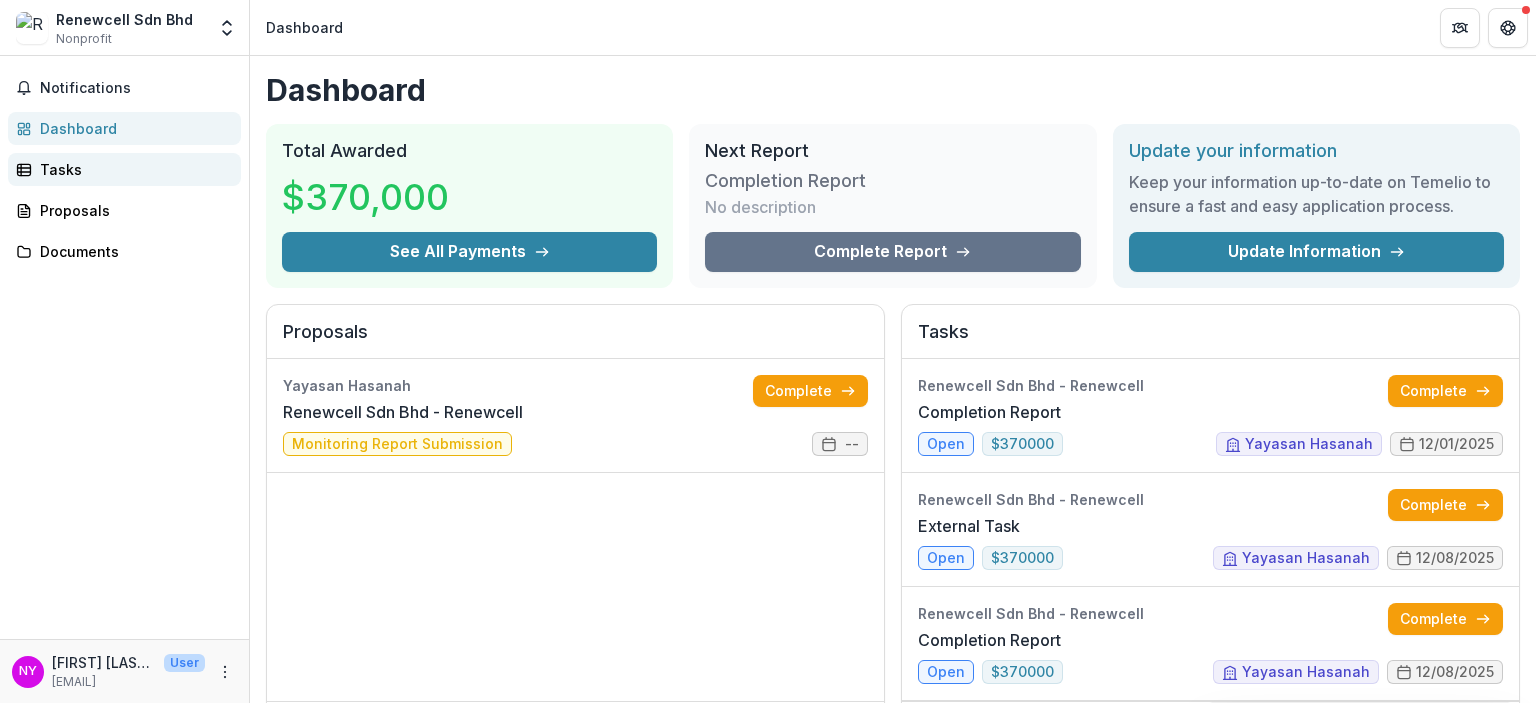 click on "Tasks" at bounding box center (132, 169) 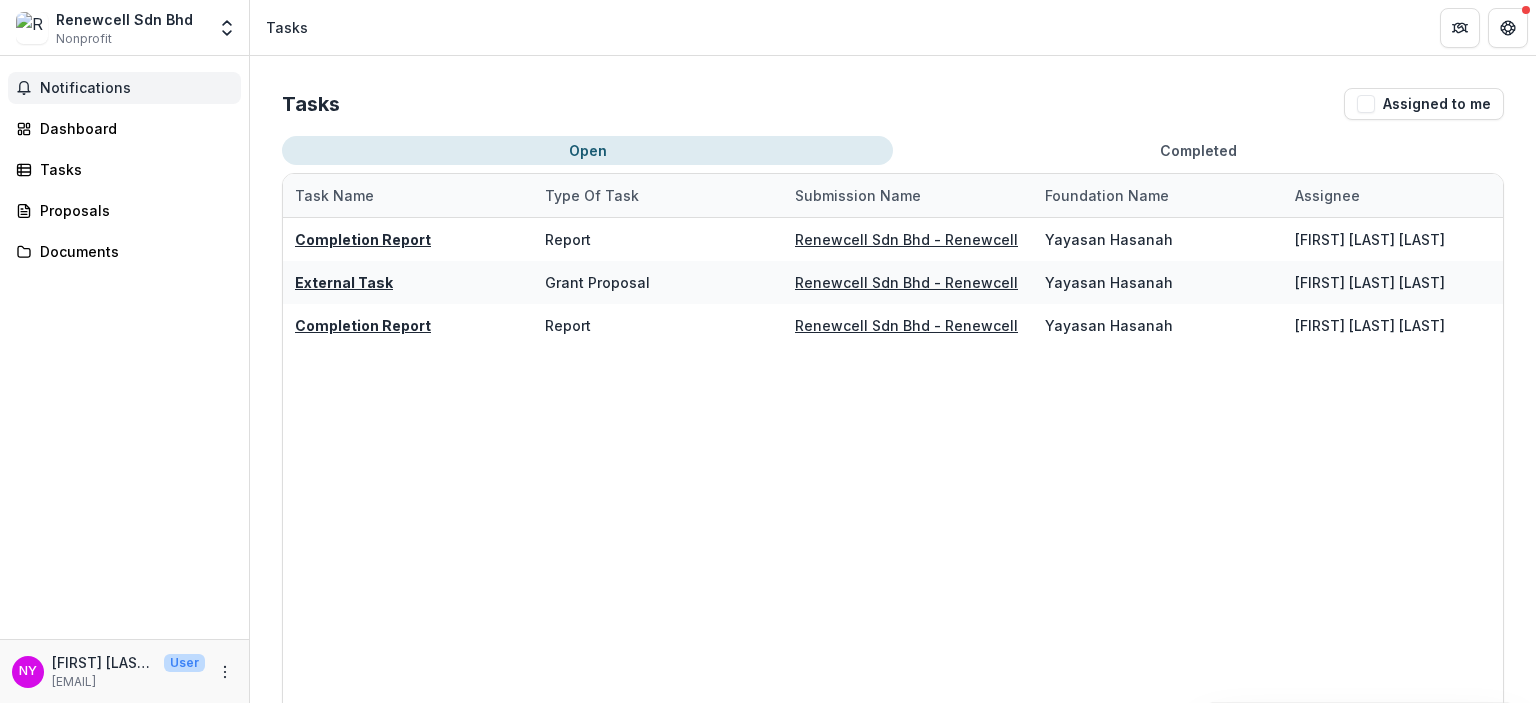 click on "Notifications" at bounding box center (136, 88) 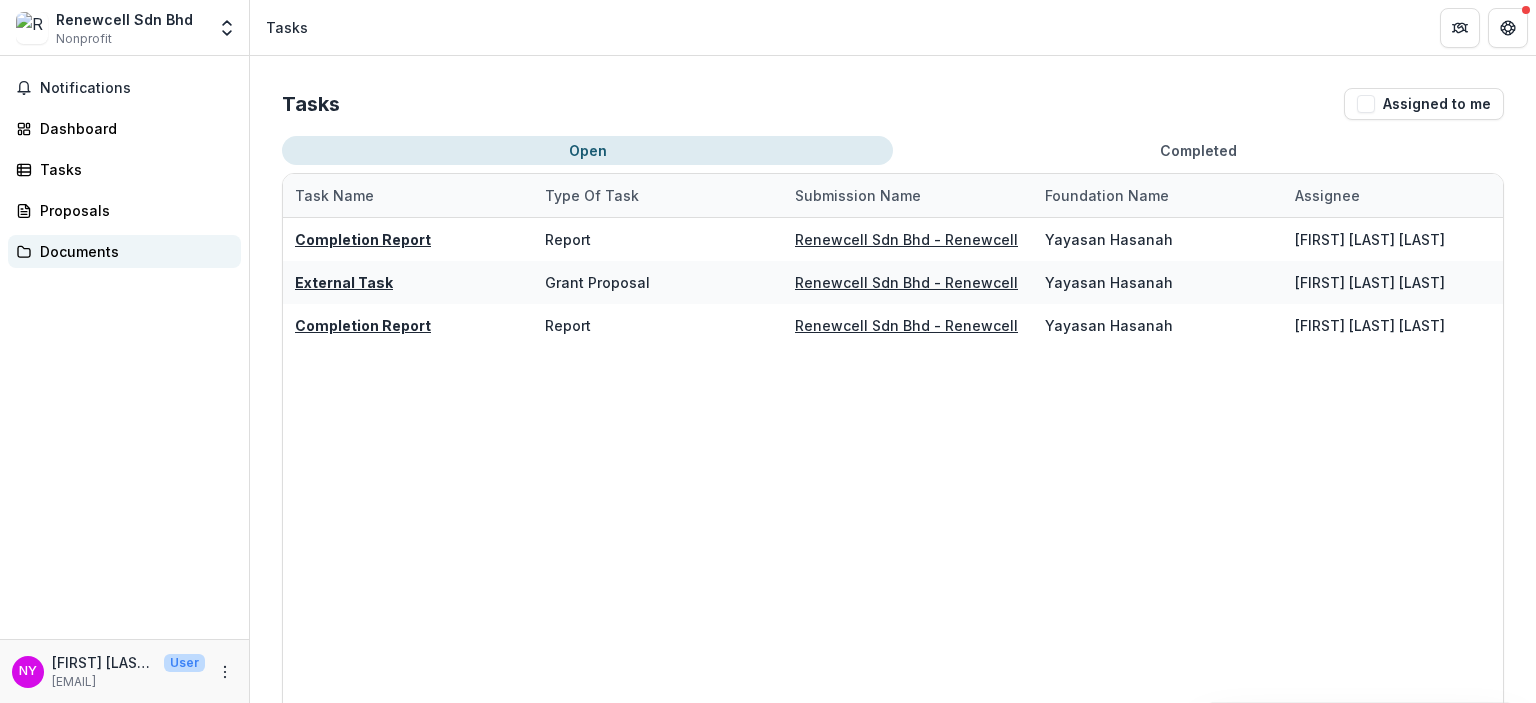 click on "Documents" at bounding box center (132, 251) 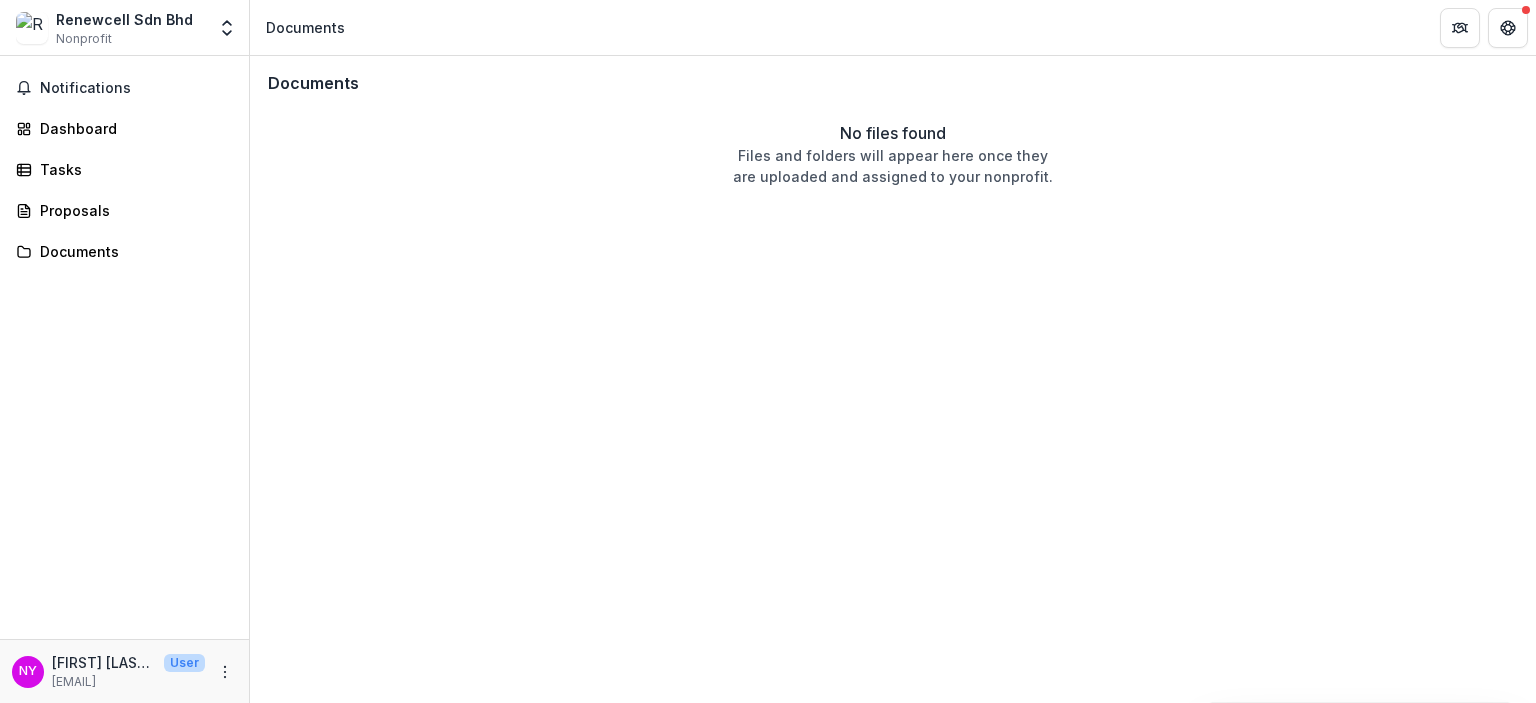 click on "[FIRST] [LAST] [LAST]" at bounding box center (104, 662) 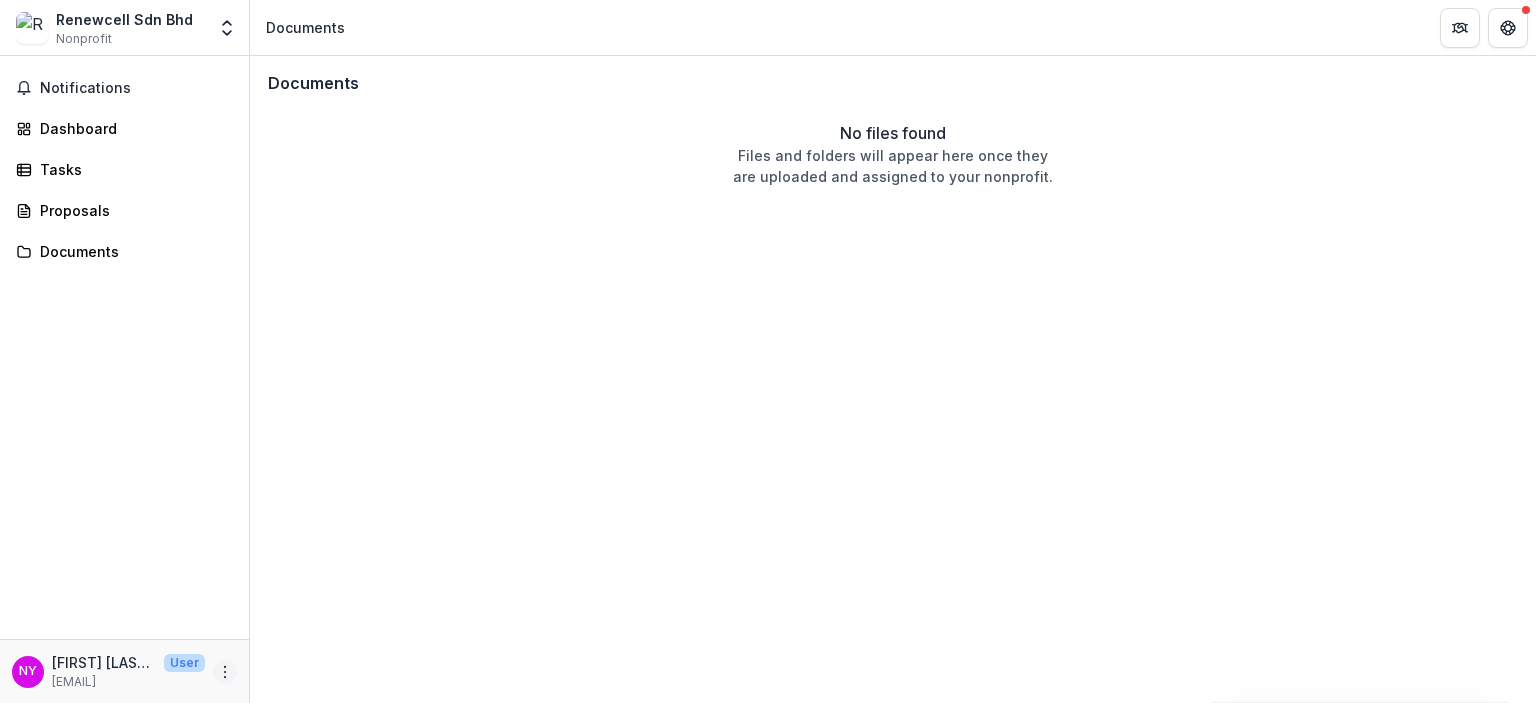 click 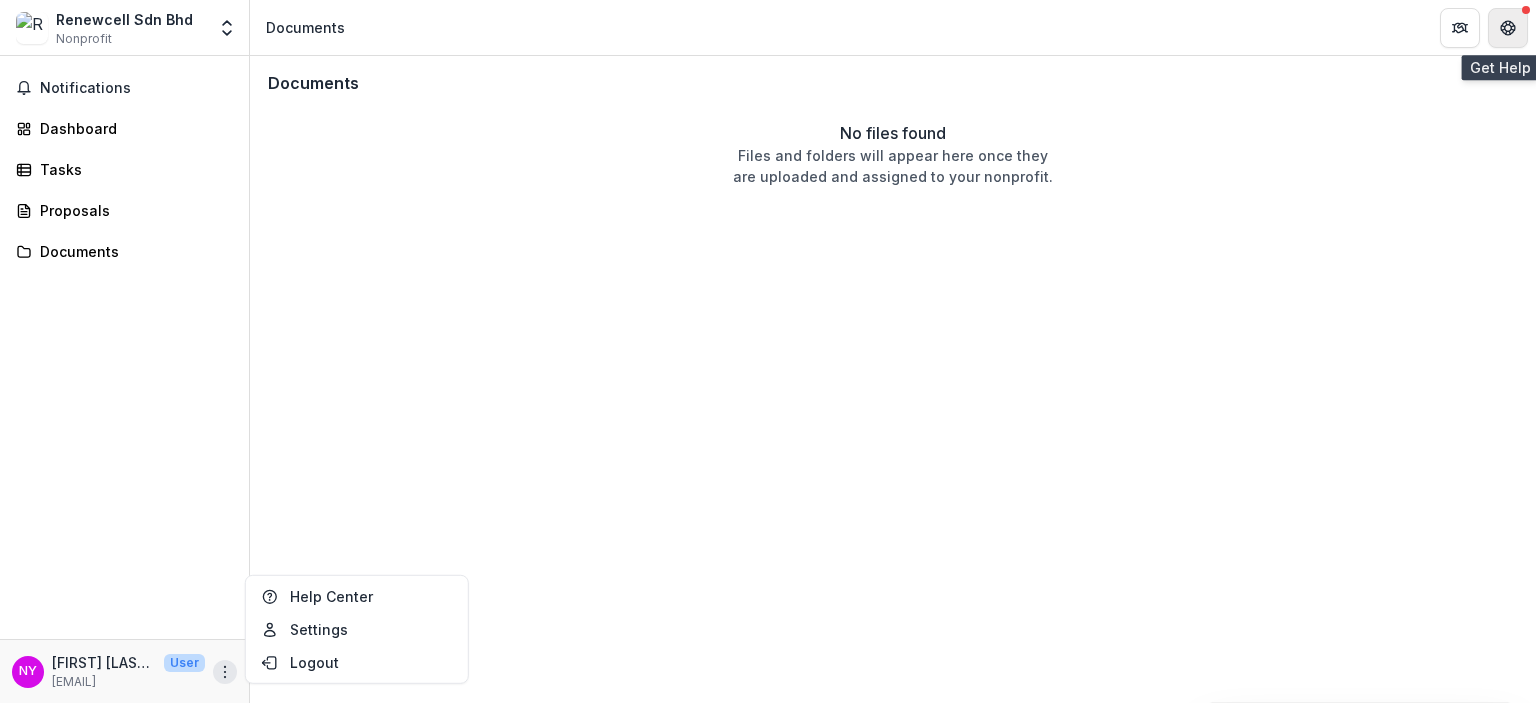 click at bounding box center [1508, 28] 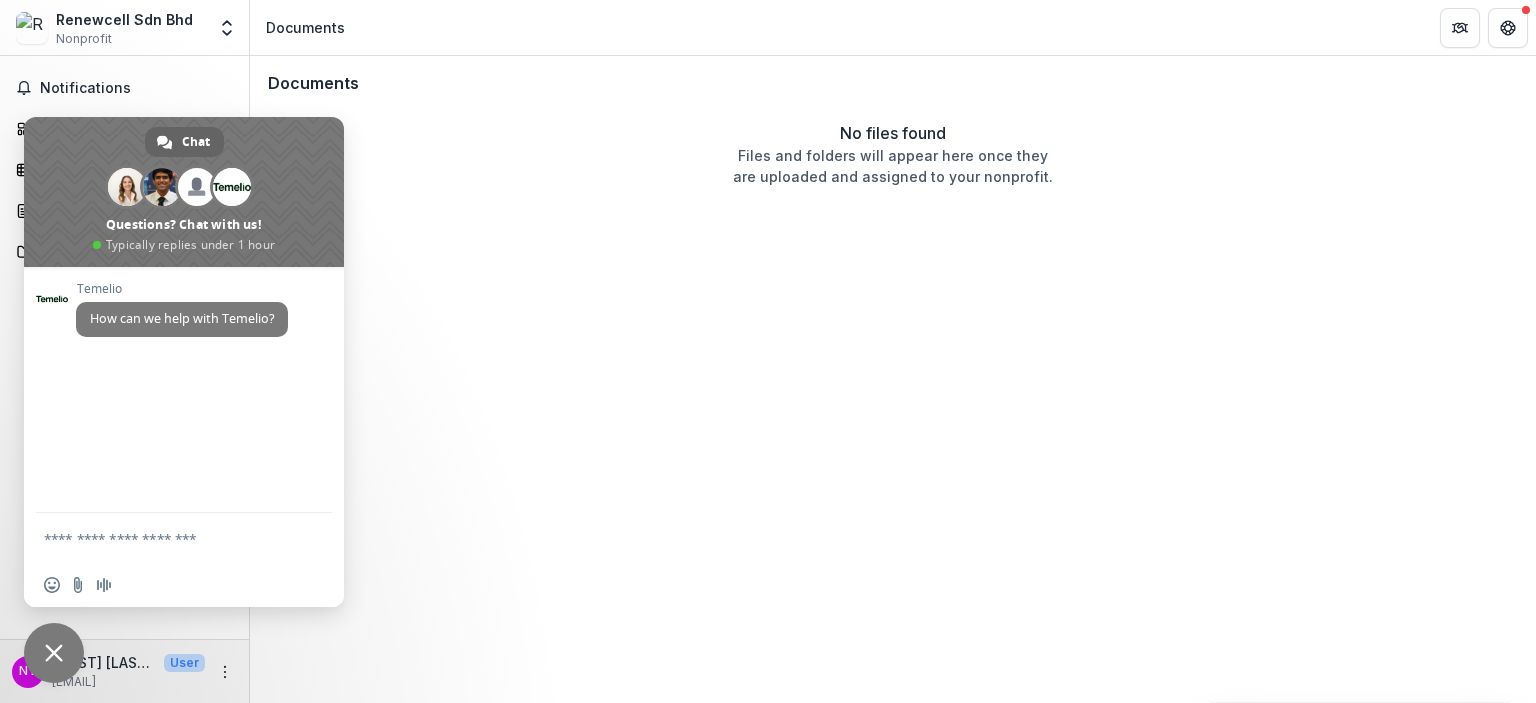 click on "Documents" at bounding box center (893, 27) 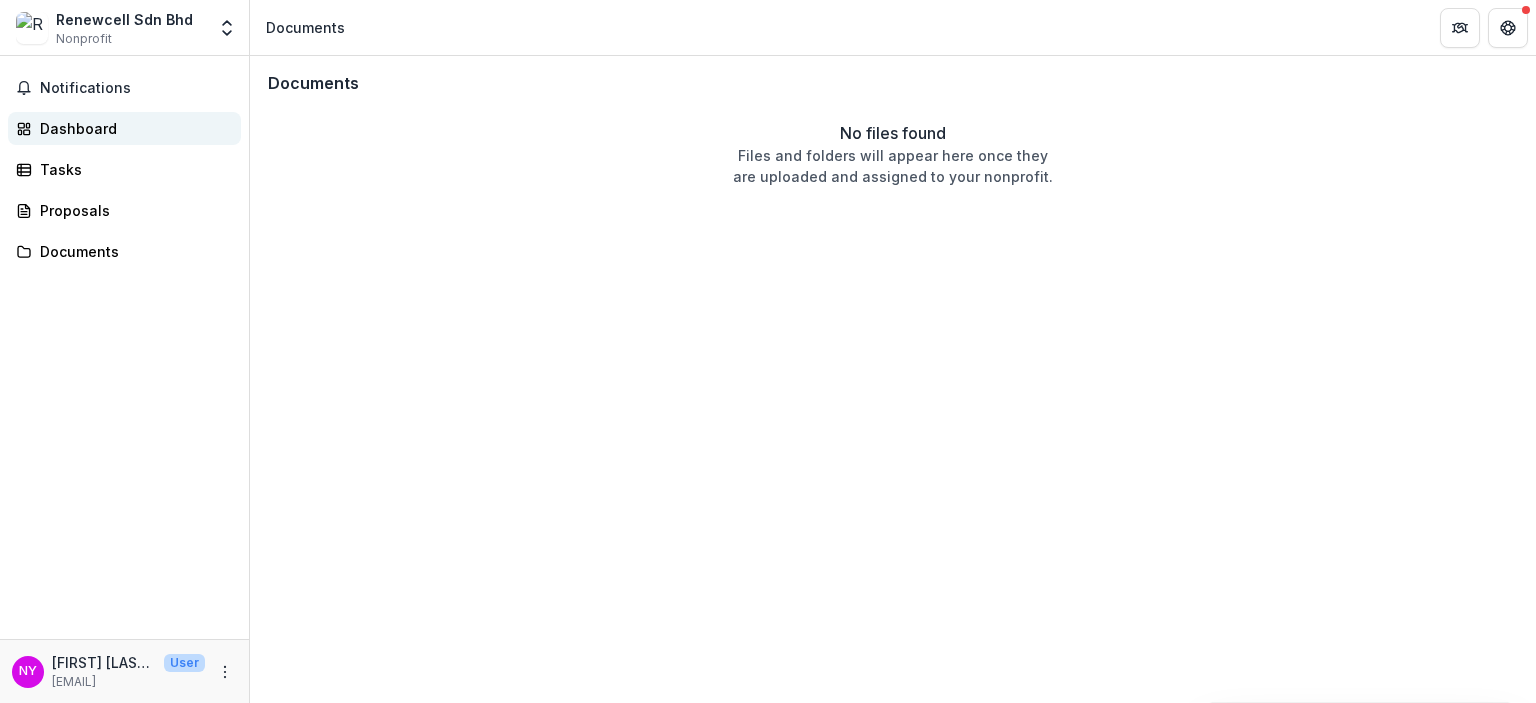click on "Dashboard" at bounding box center (132, 128) 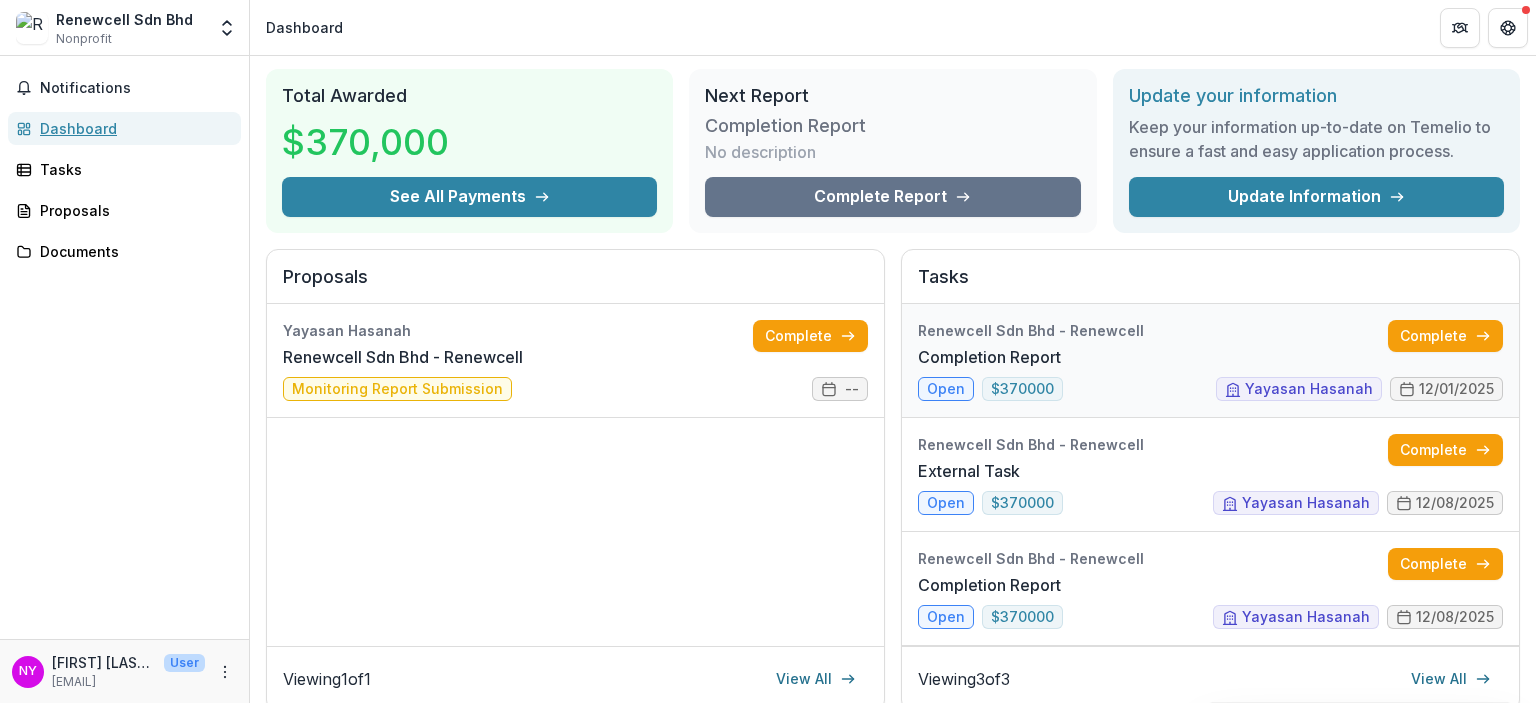 scroll, scrollTop: 100, scrollLeft: 0, axis: vertical 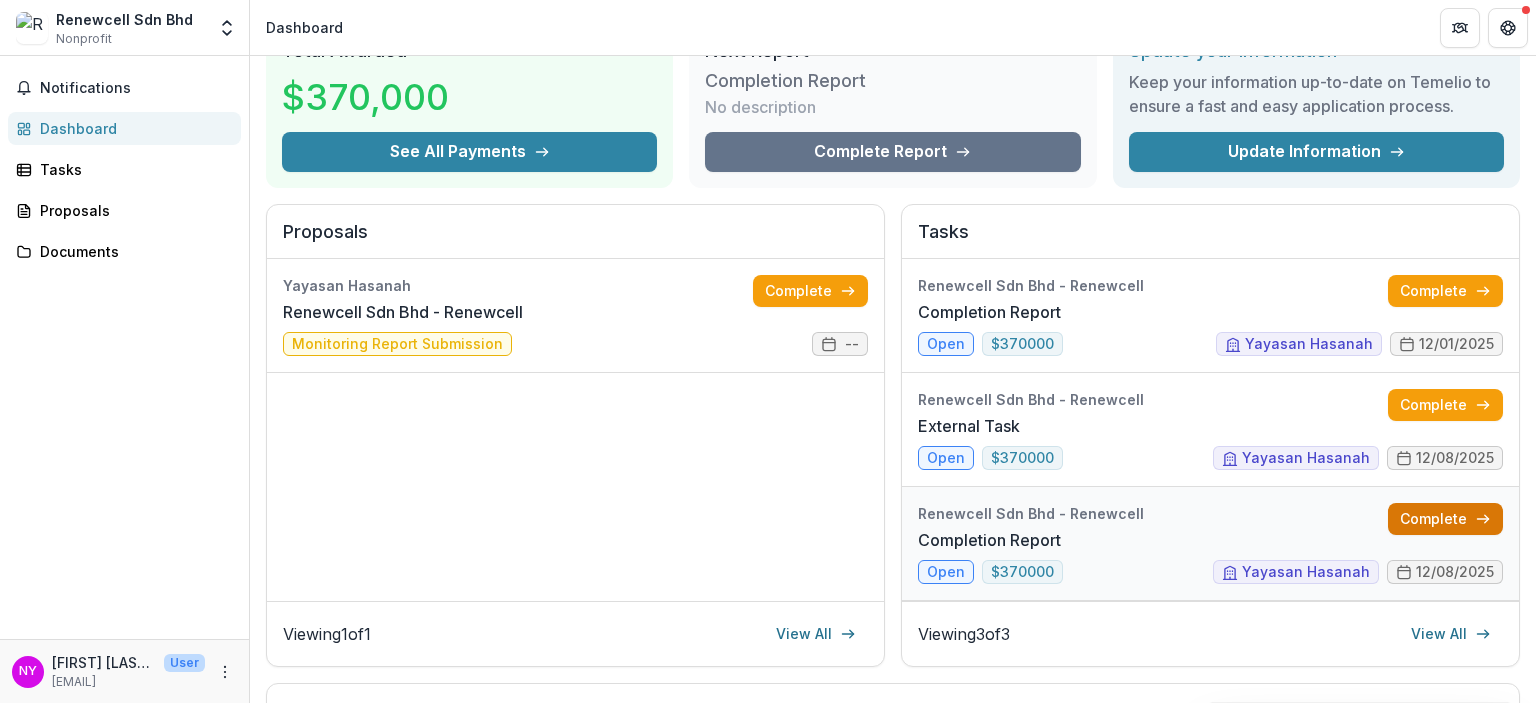 click on "Complete" at bounding box center [1445, 519] 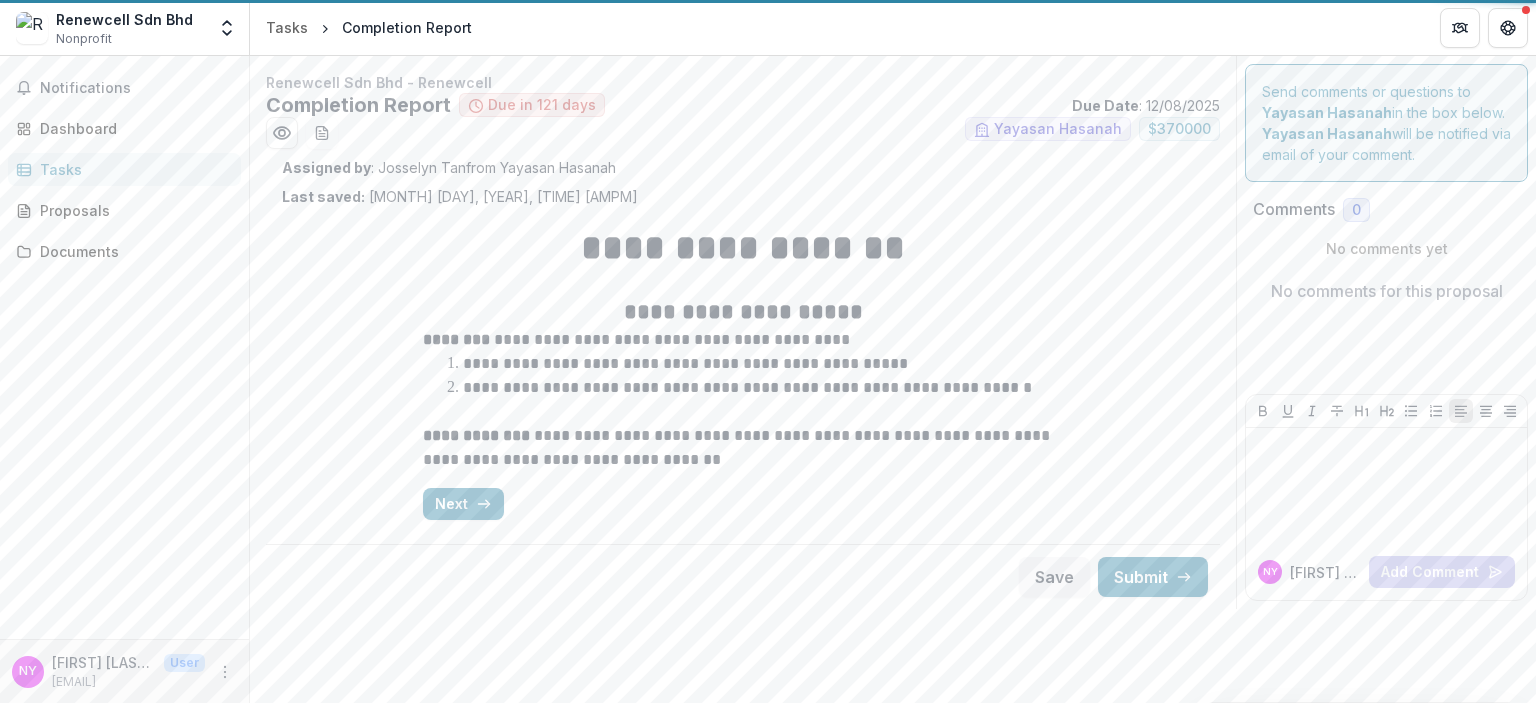 scroll, scrollTop: 0, scrollLeft: 0, axis: both 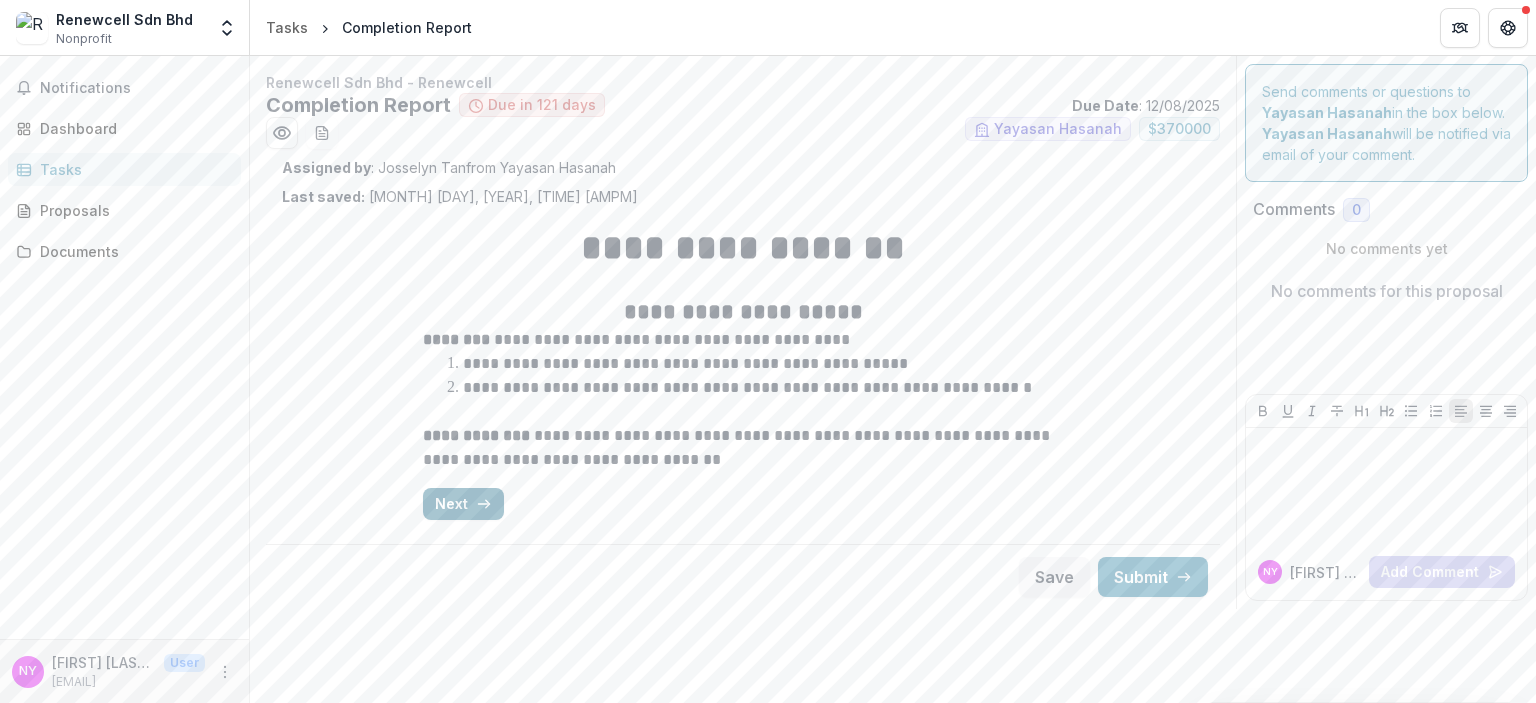 click on "Next" at bounding box center (463, 504) 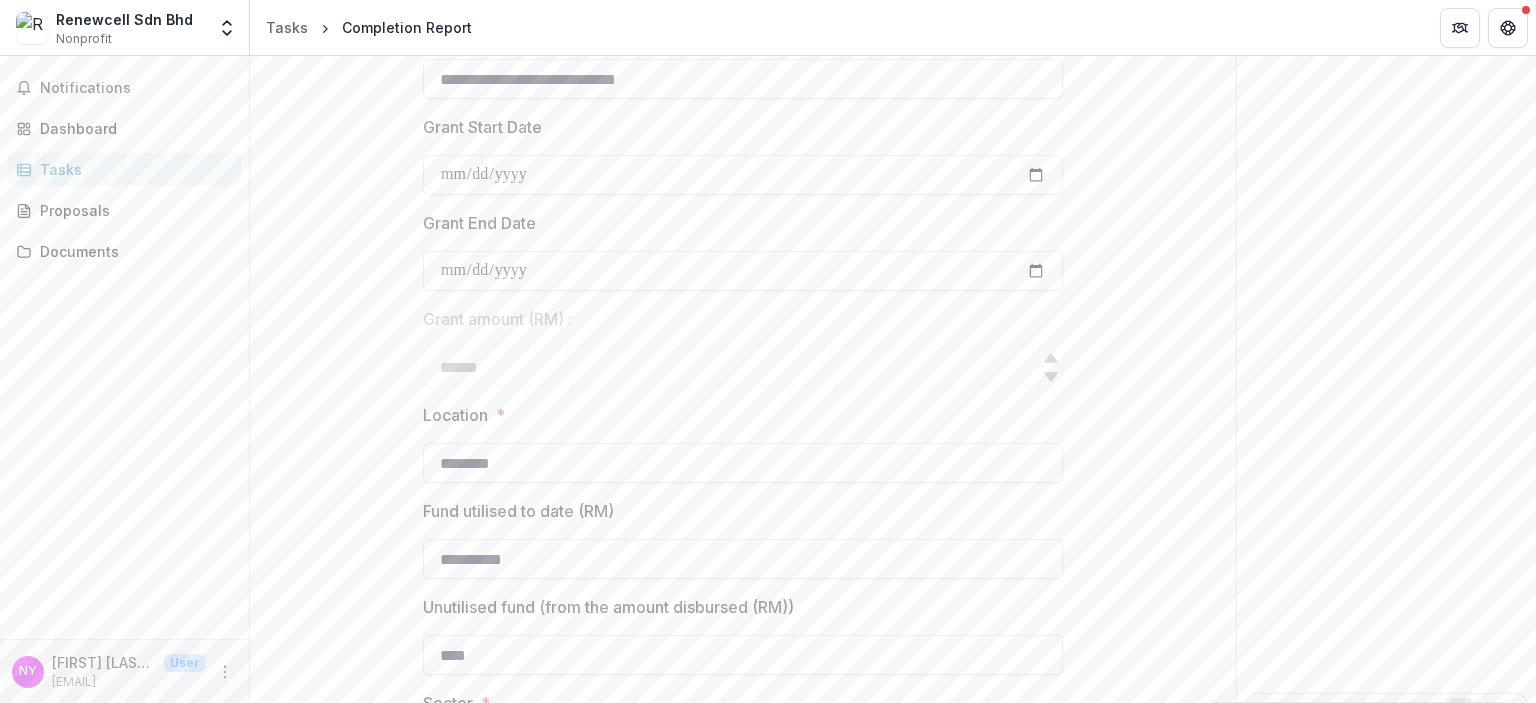 scroll, scrollTop: 0, scrollLeft: 0, axis: both 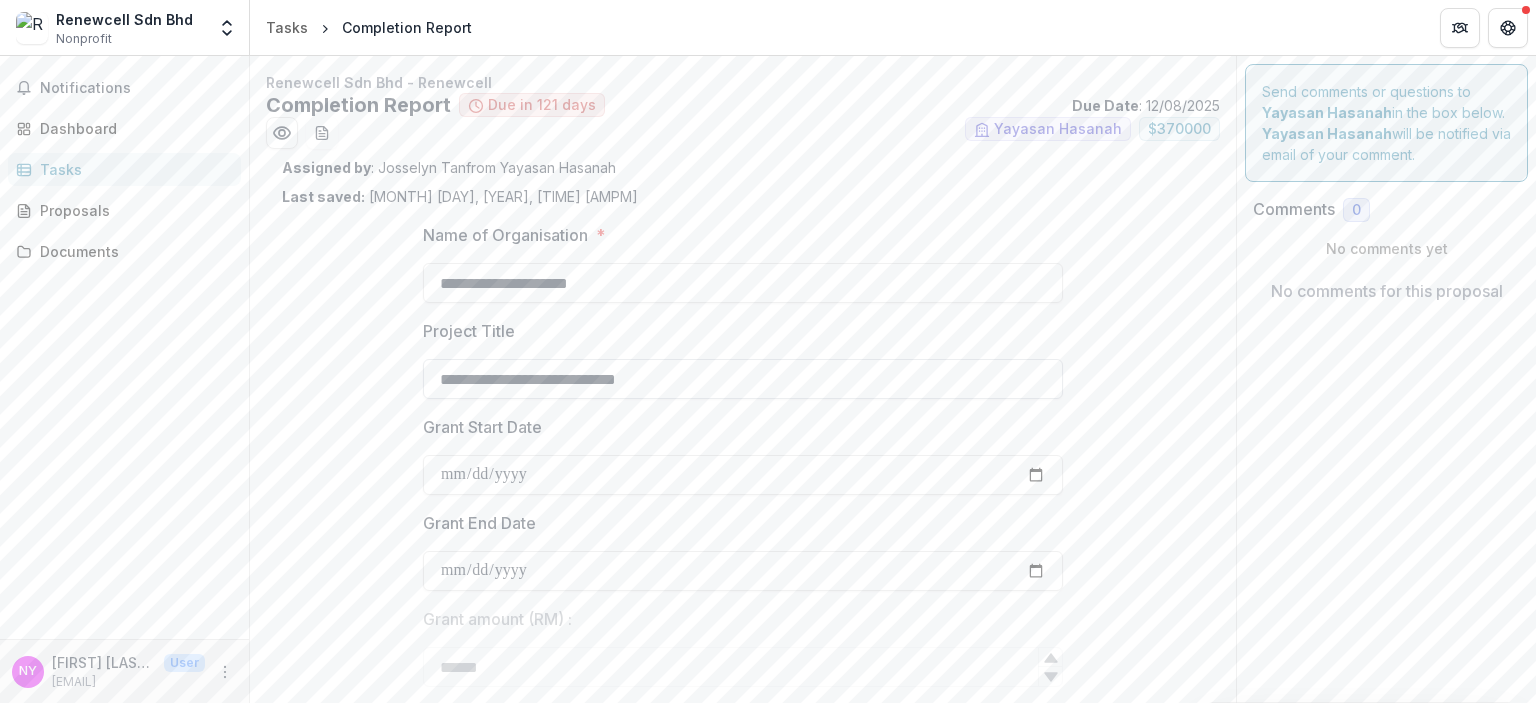 click on "**********" at bounding box center (743, 379) 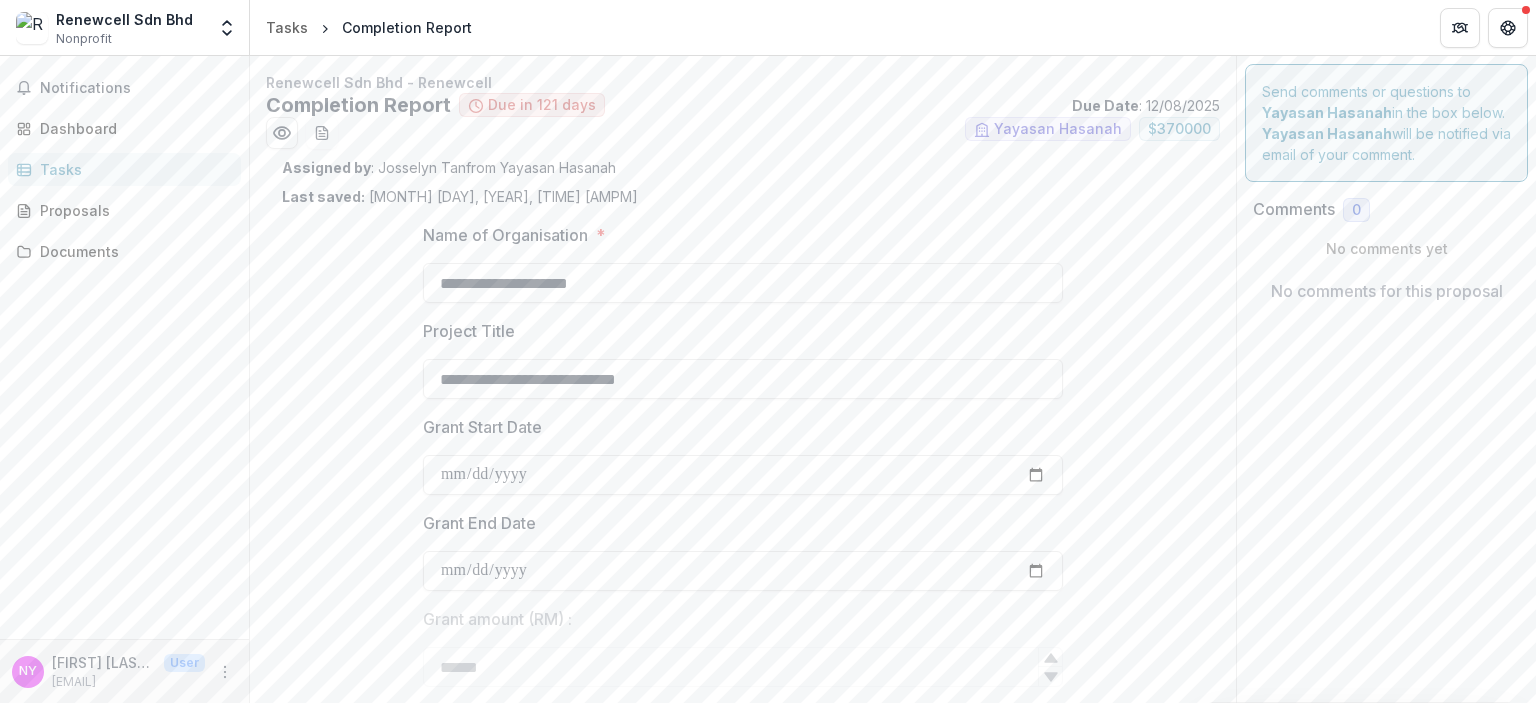 click on "**********" at bounding box center (743, 671) 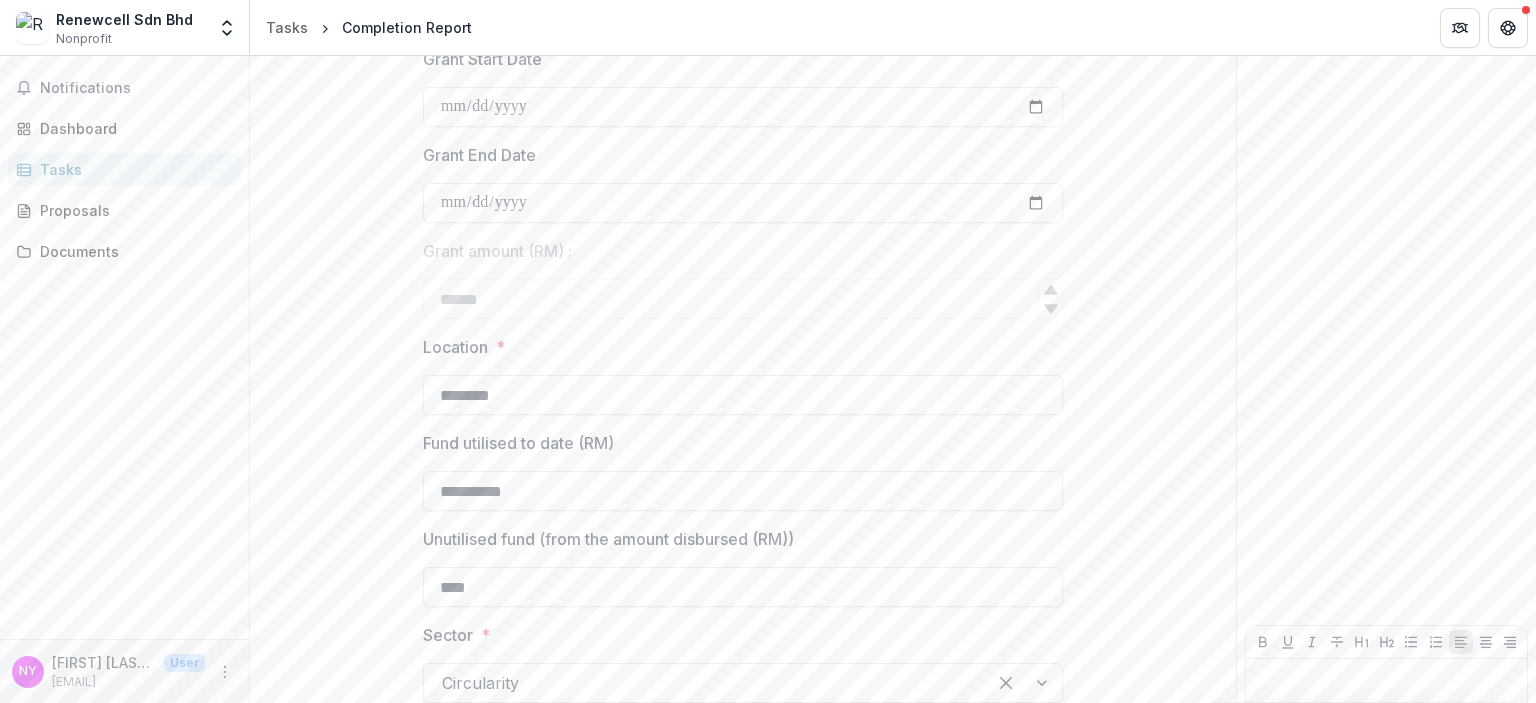 scroll, scrollTop: 504, scrollLeft: 0, axis: vertical 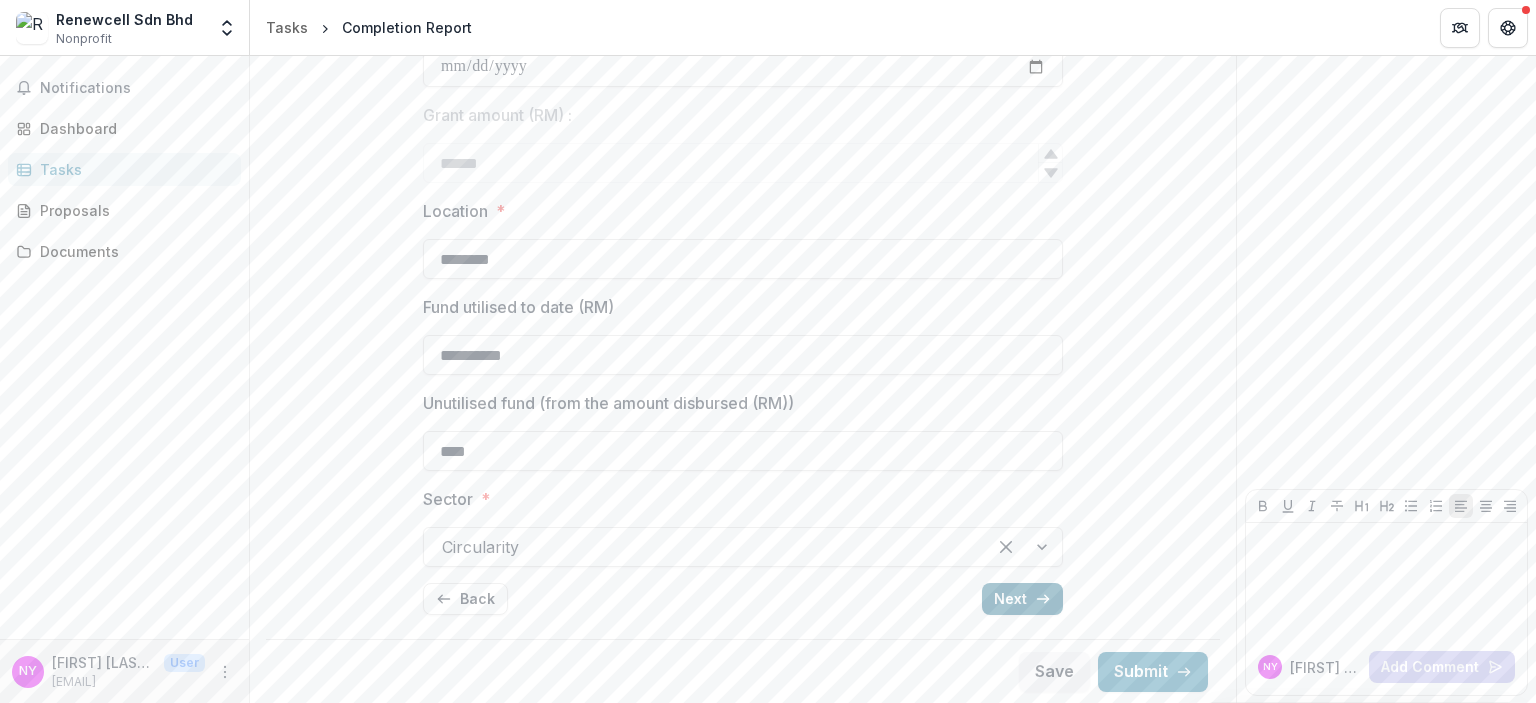 click on "Next" at bounding box center [1022, 599] 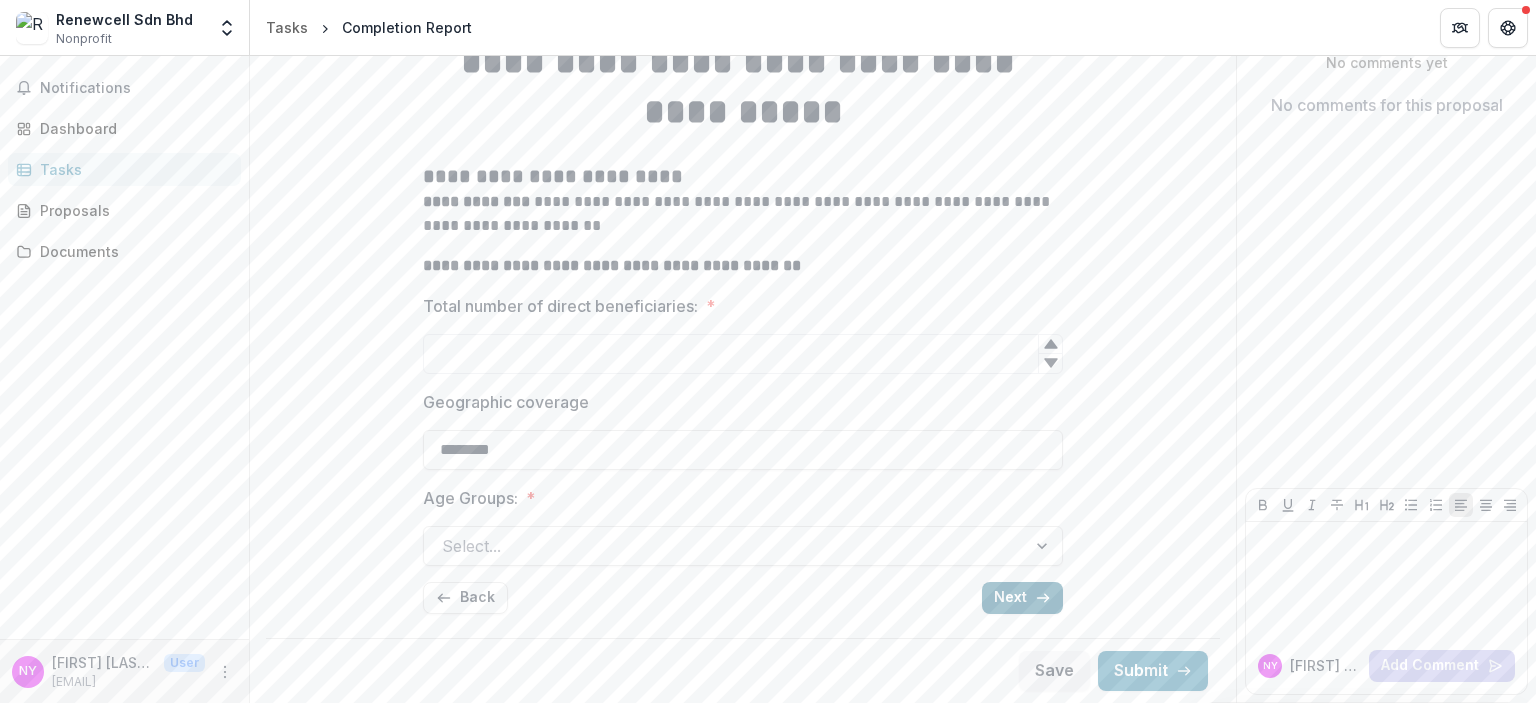 scroll, scrollTop: 185, scrollLeft: 0, axis: vertical 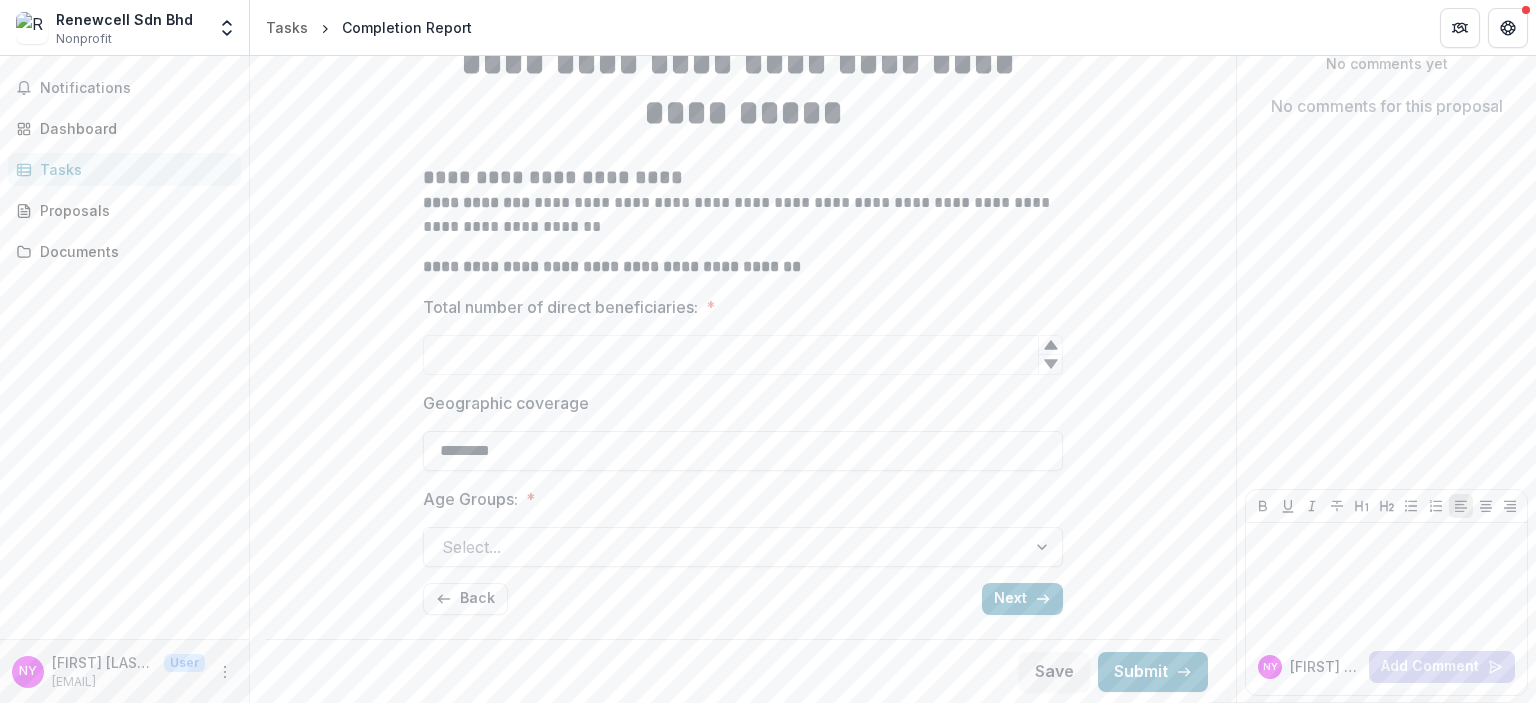click on "Back" at bounding box center [465, 599] 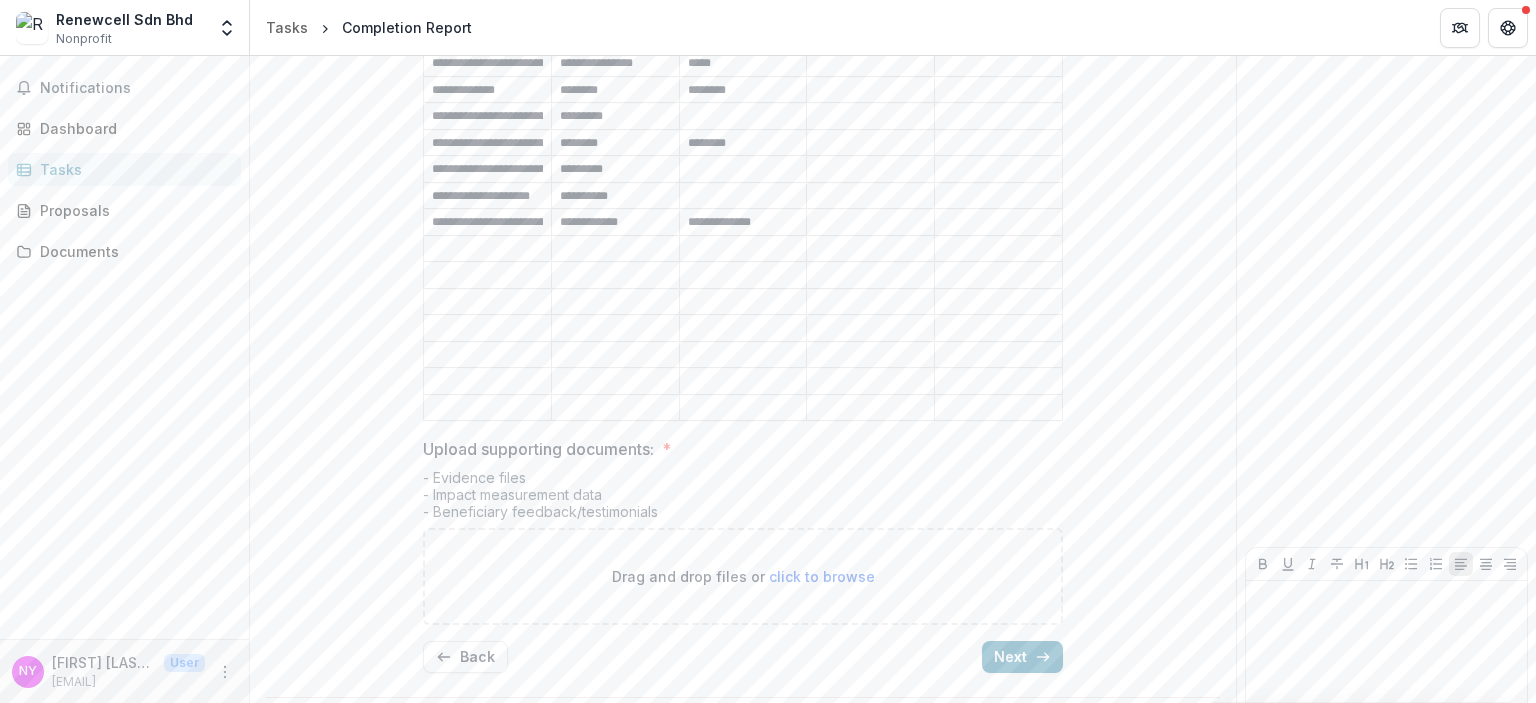 scroll, scrollTop: 981, scrollLeft: 0, axis: vertical 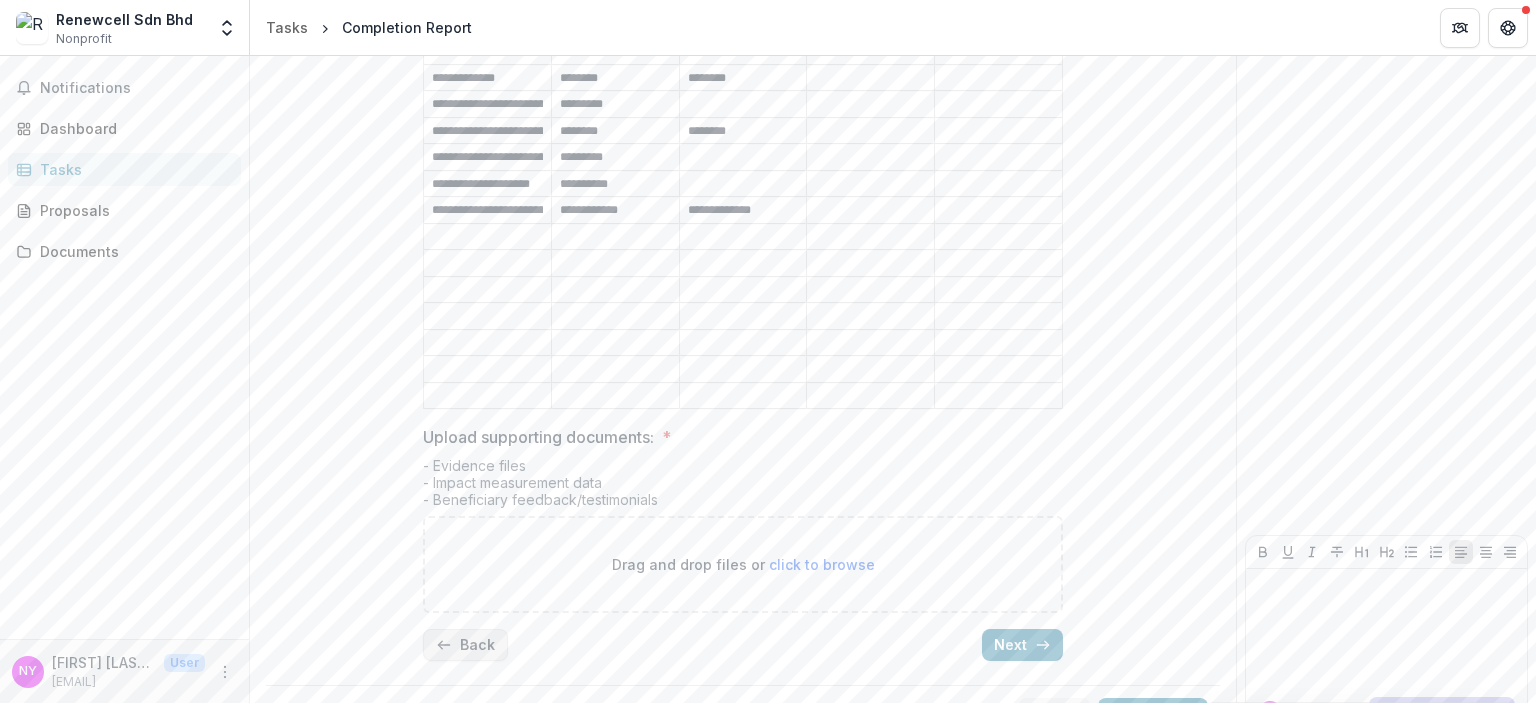 click on "Back" at bounding box center (465, 645) 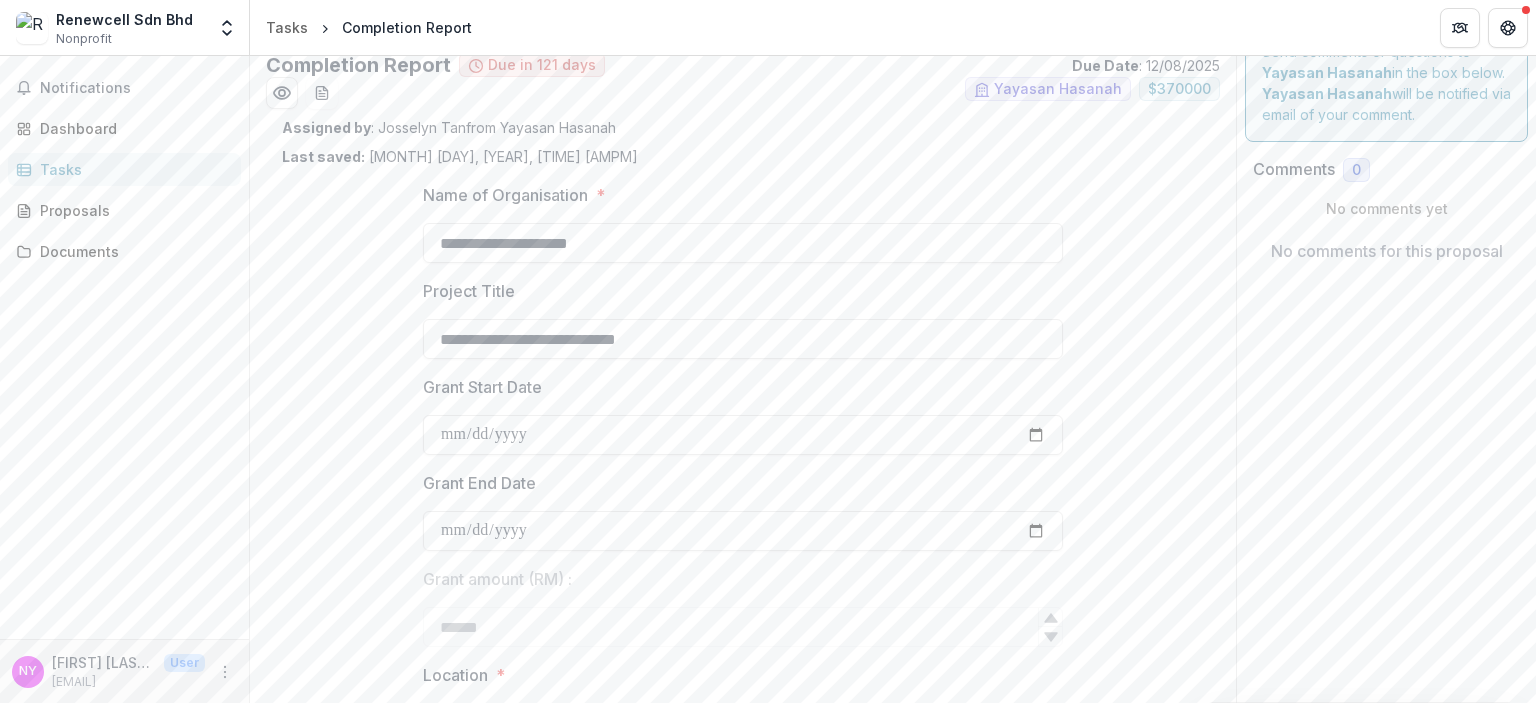 scroll, scrollTop: 4, scrollLeft: 0, axis: vertical 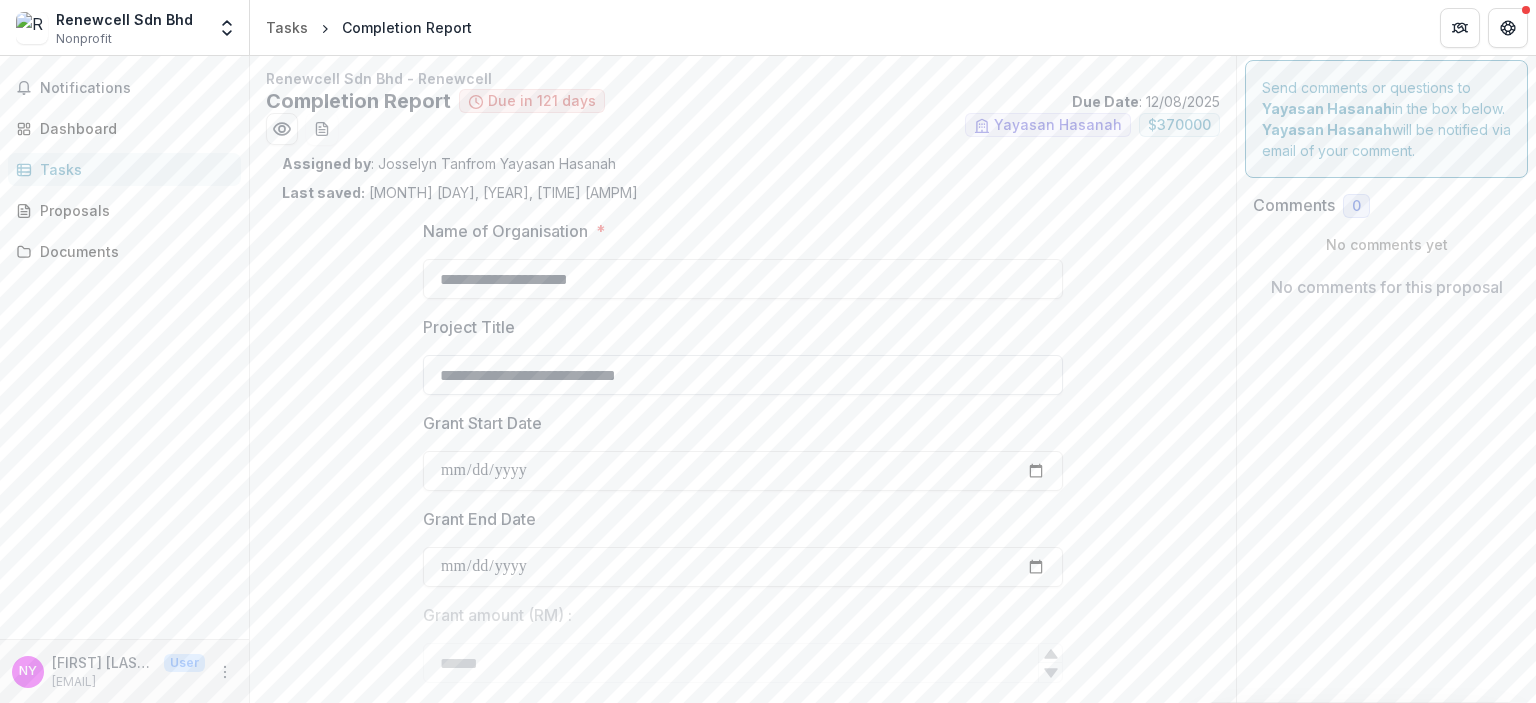 click on "**********" at bounding box center (743, 375) 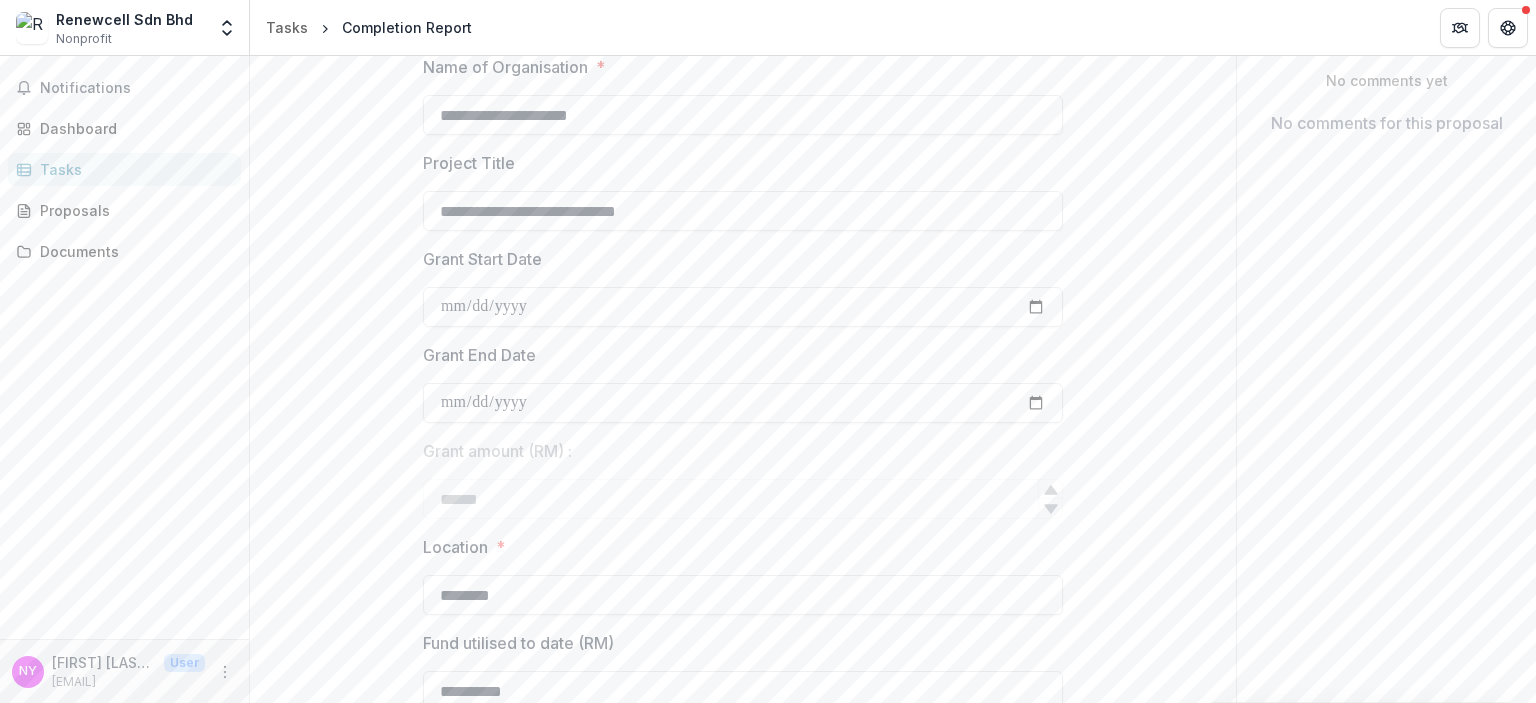 scroll, scrollTop: 104, scrollLeft: 0, axis: vertical 